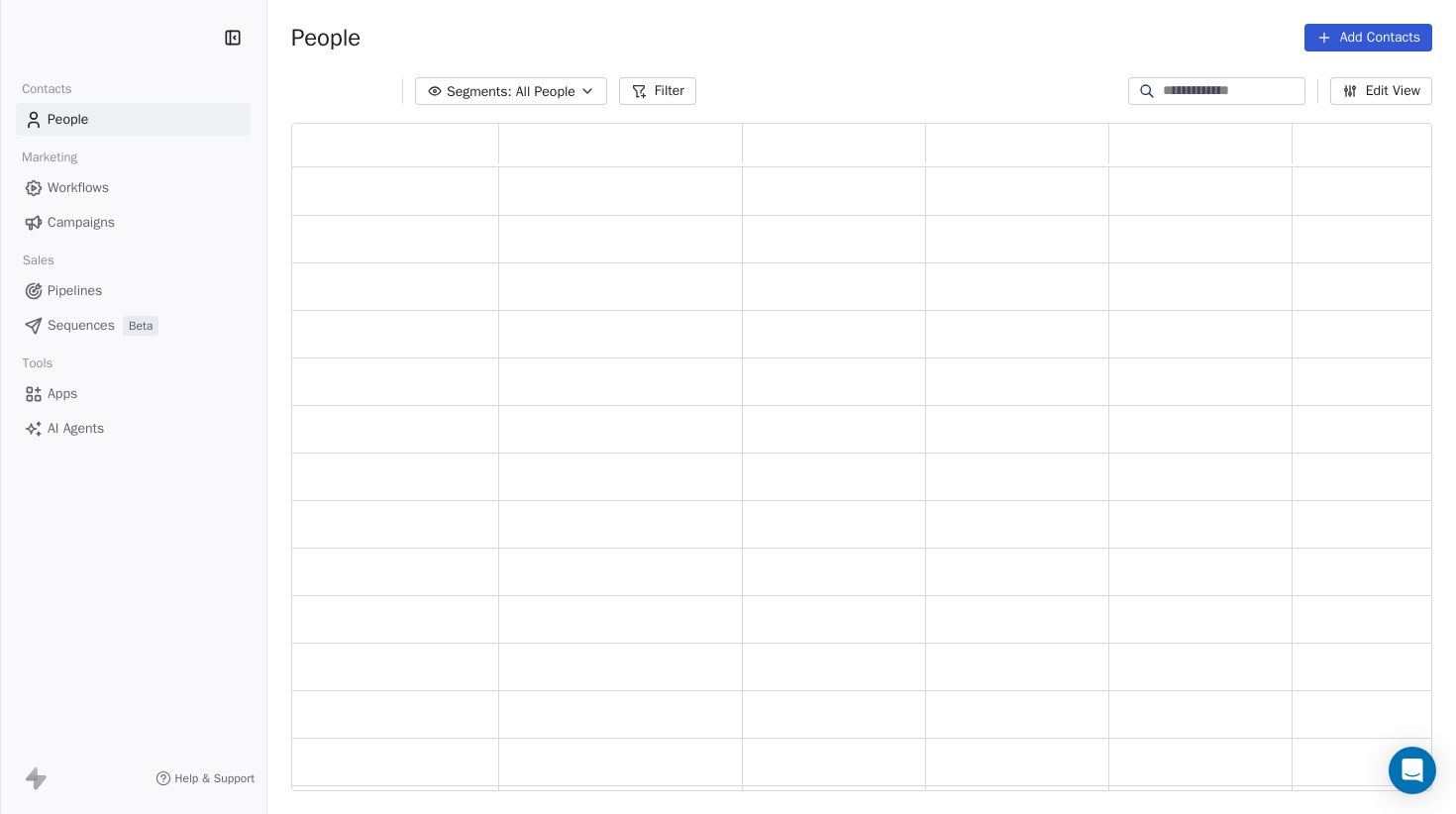 scroll, scrollTop: 0, scrollLeft: 0, axis: both 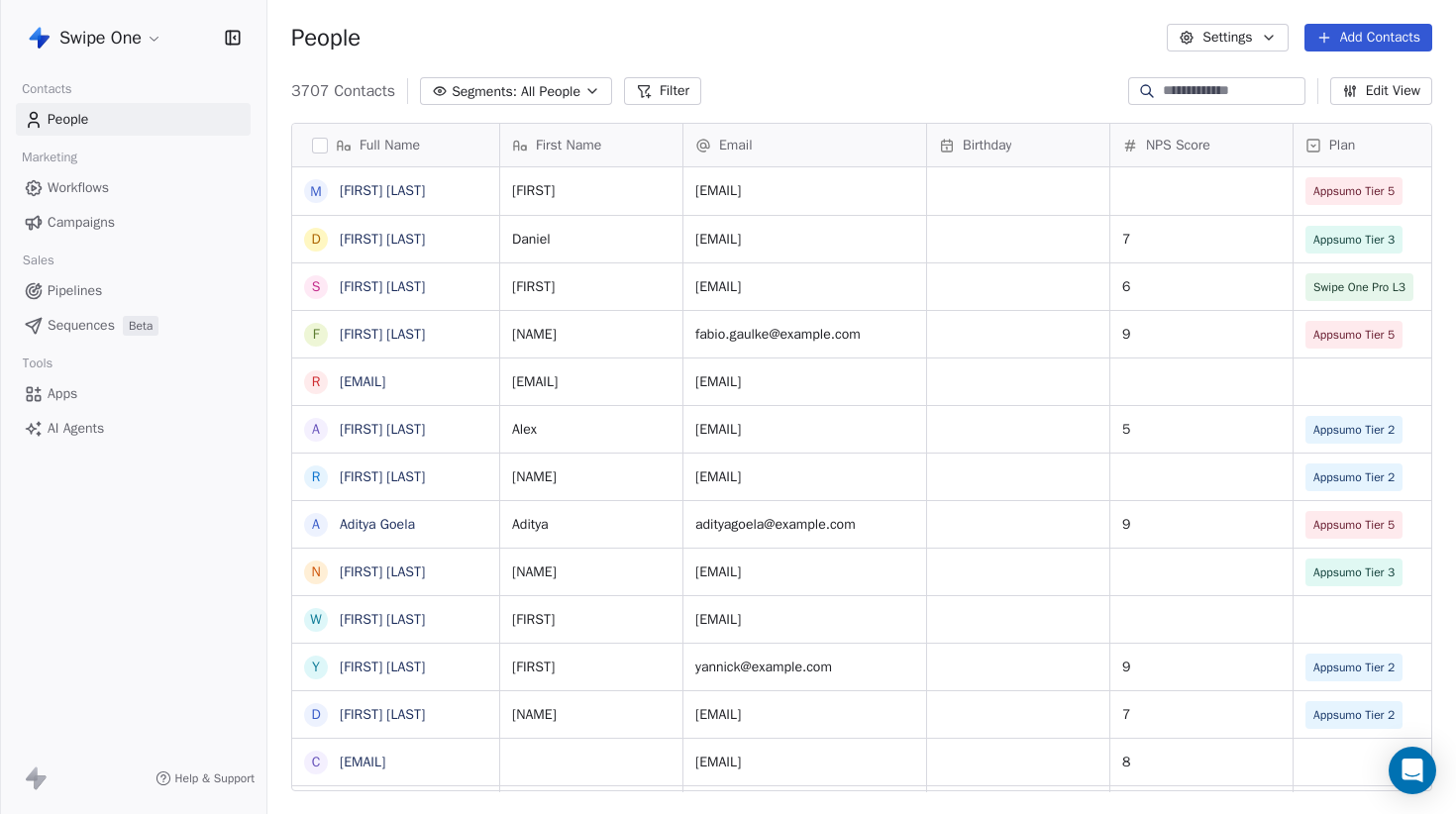 click on "Filter" at bounding box center (663, 91) 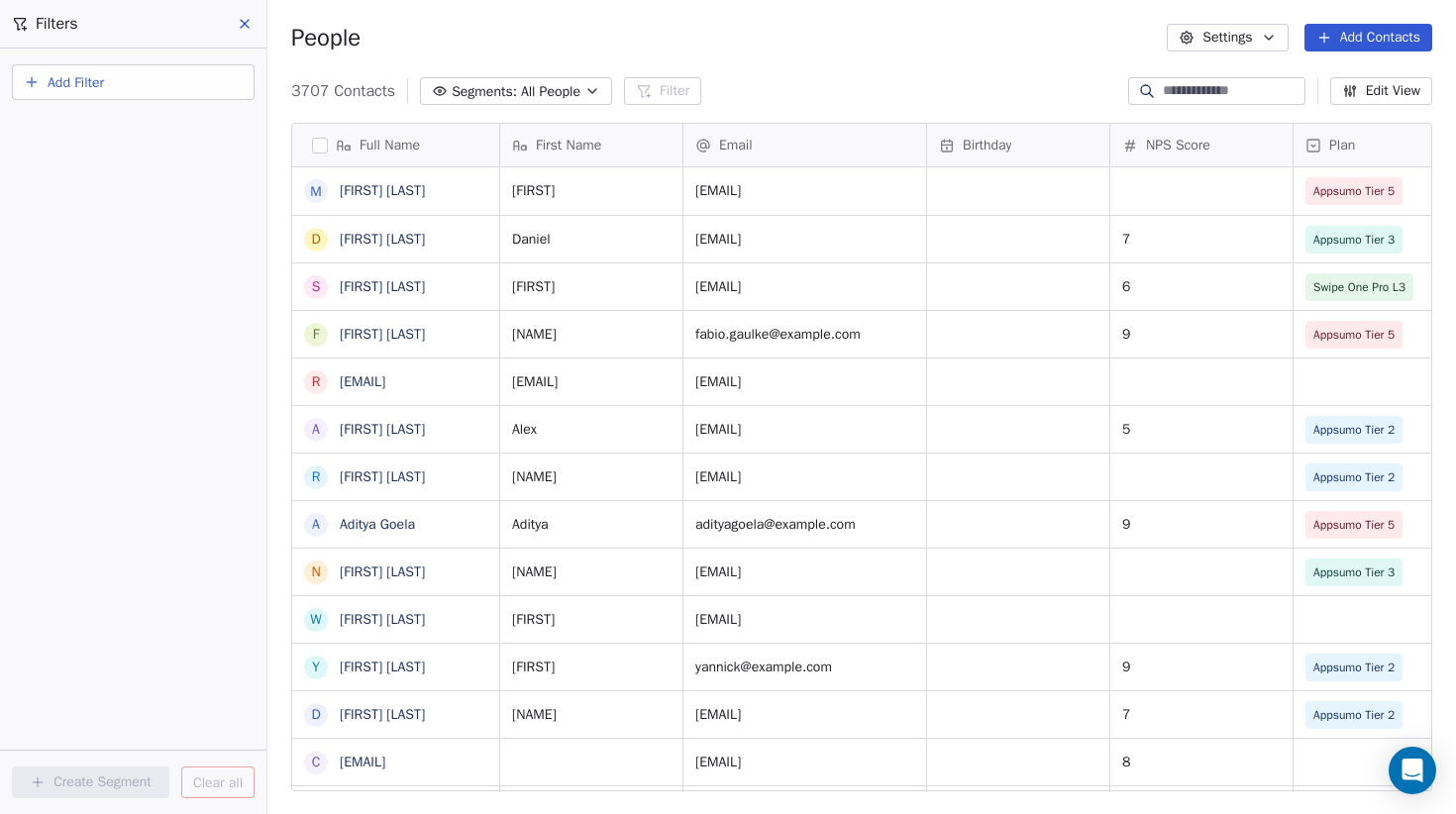 click on "Add Filter" at bounding box center (133, 82) 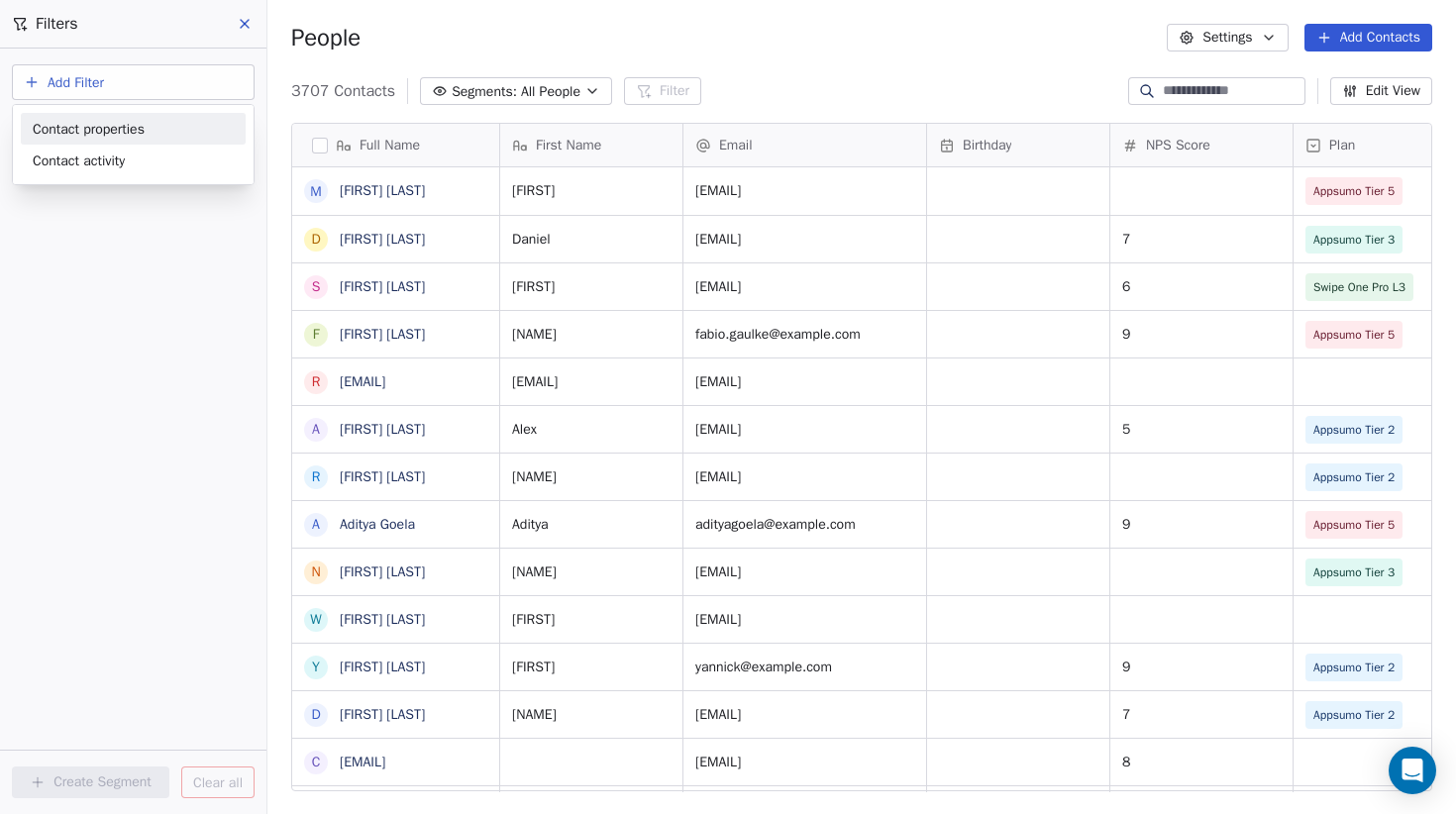 click on "Contact properties" at bounding box center (88, 129) 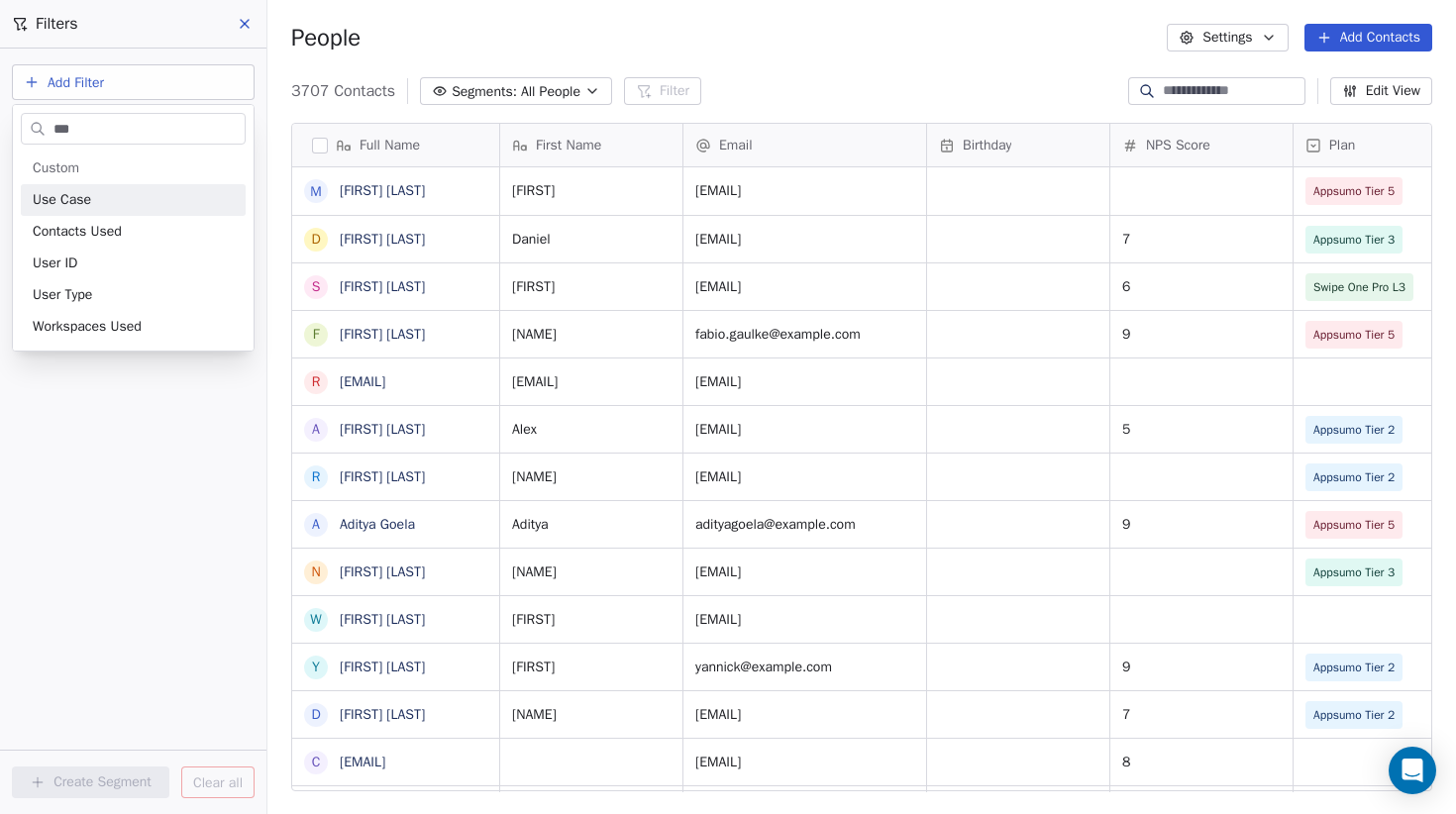 type on "***" 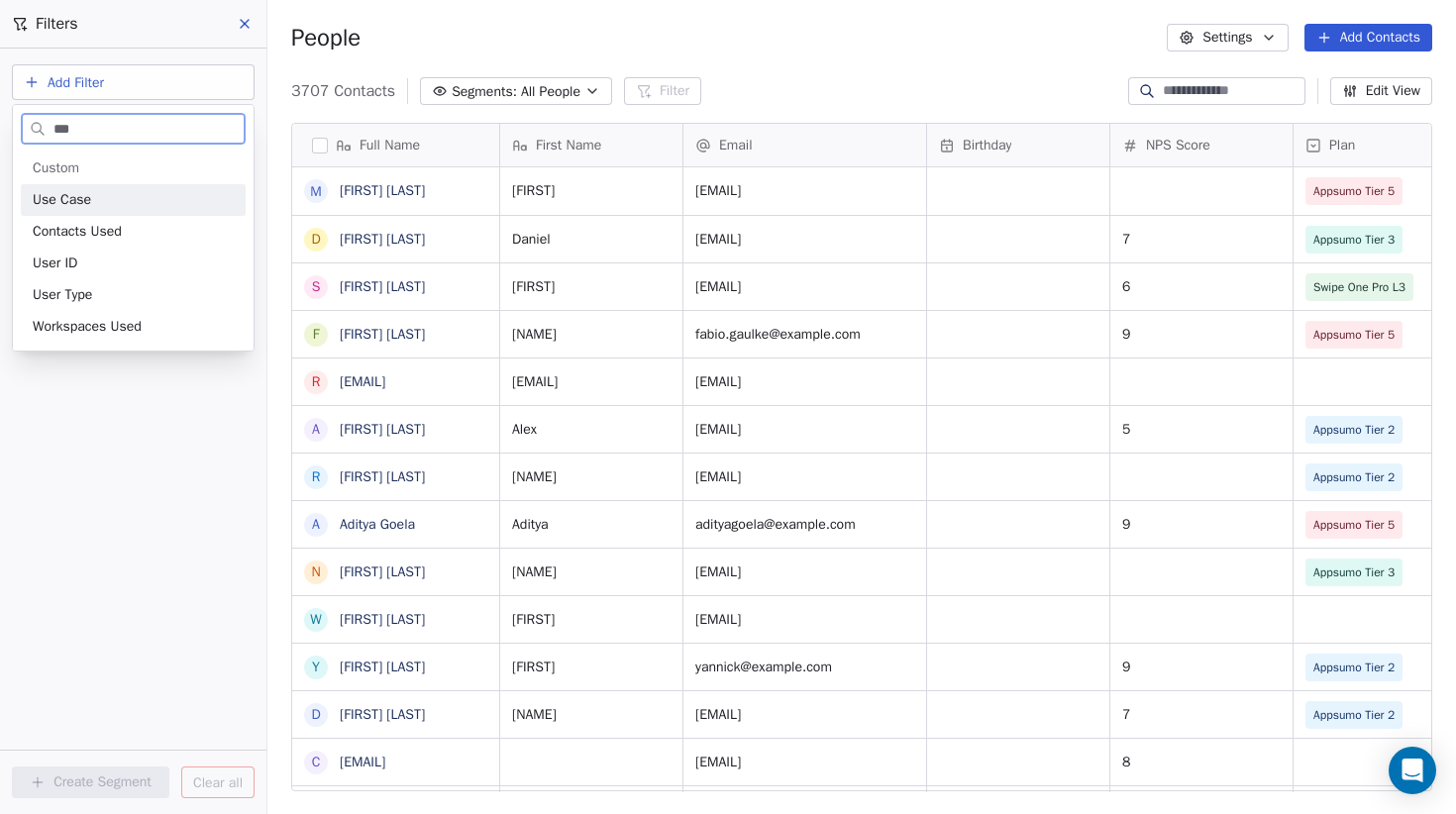 click on "Use Case" at bounding box center (133, 200) 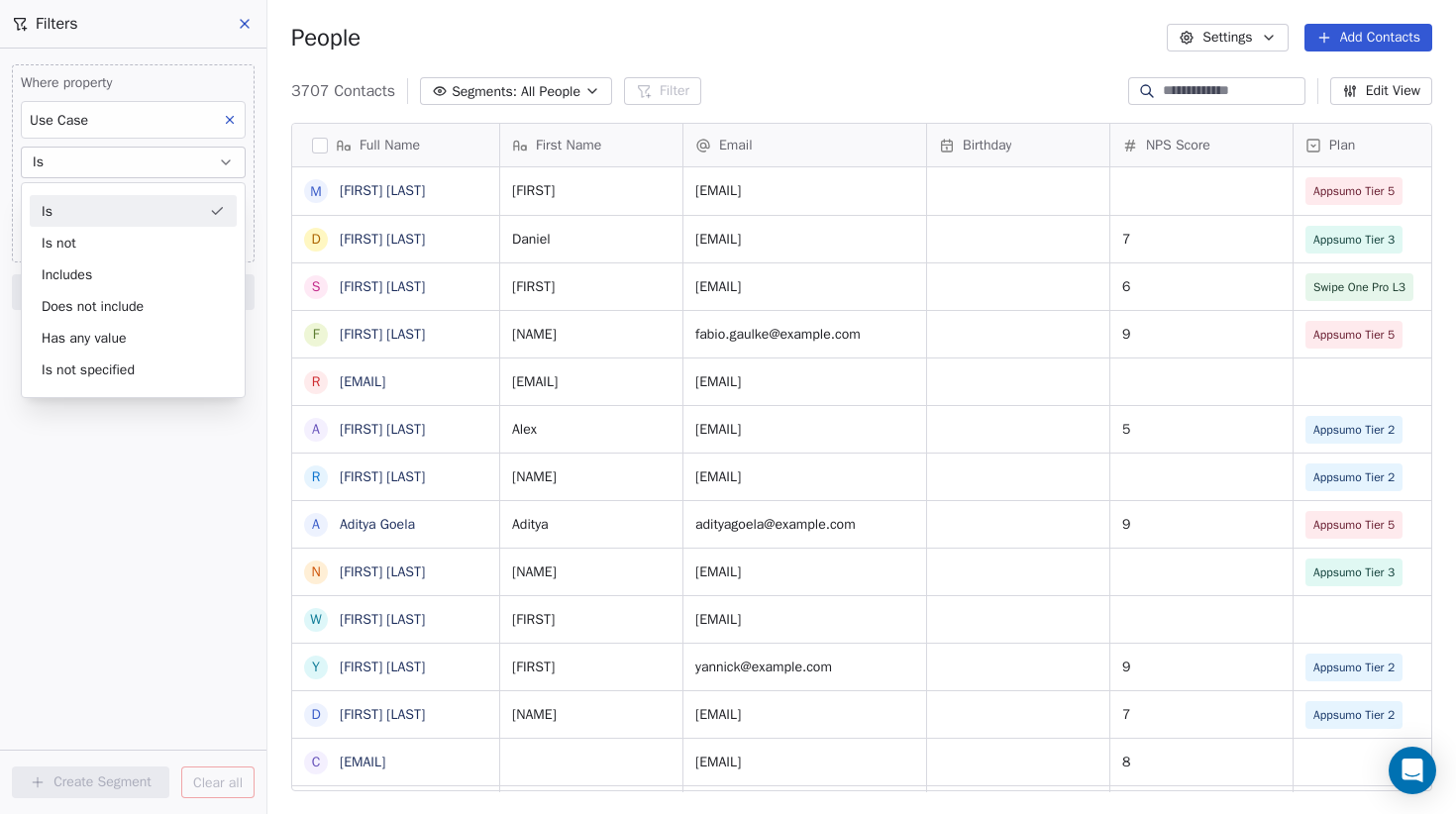 click on "Is" at bounding box center [133, 211] 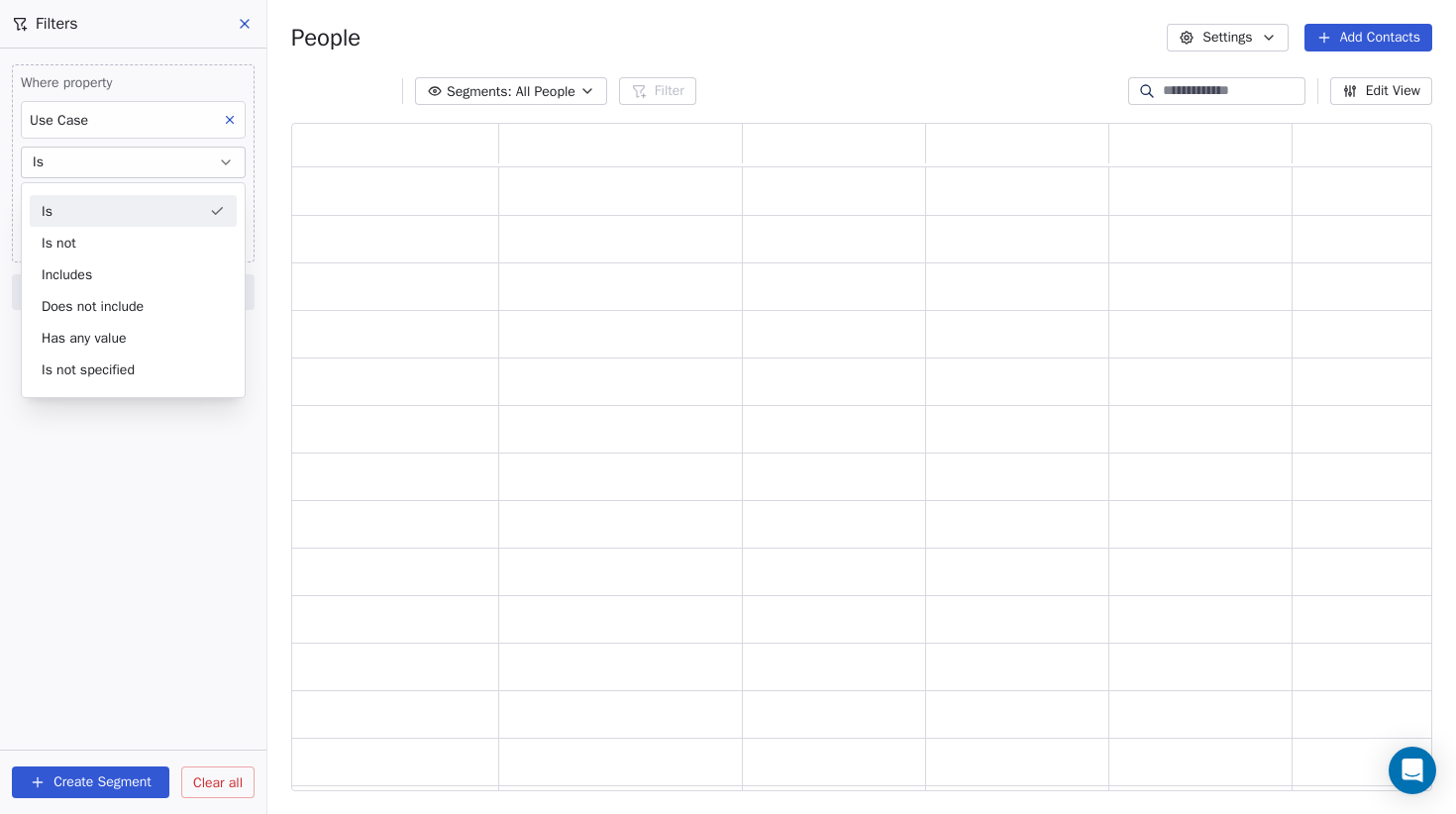 scroll, scrollTop: 0, scrollLeft: 1, axis: horizontal 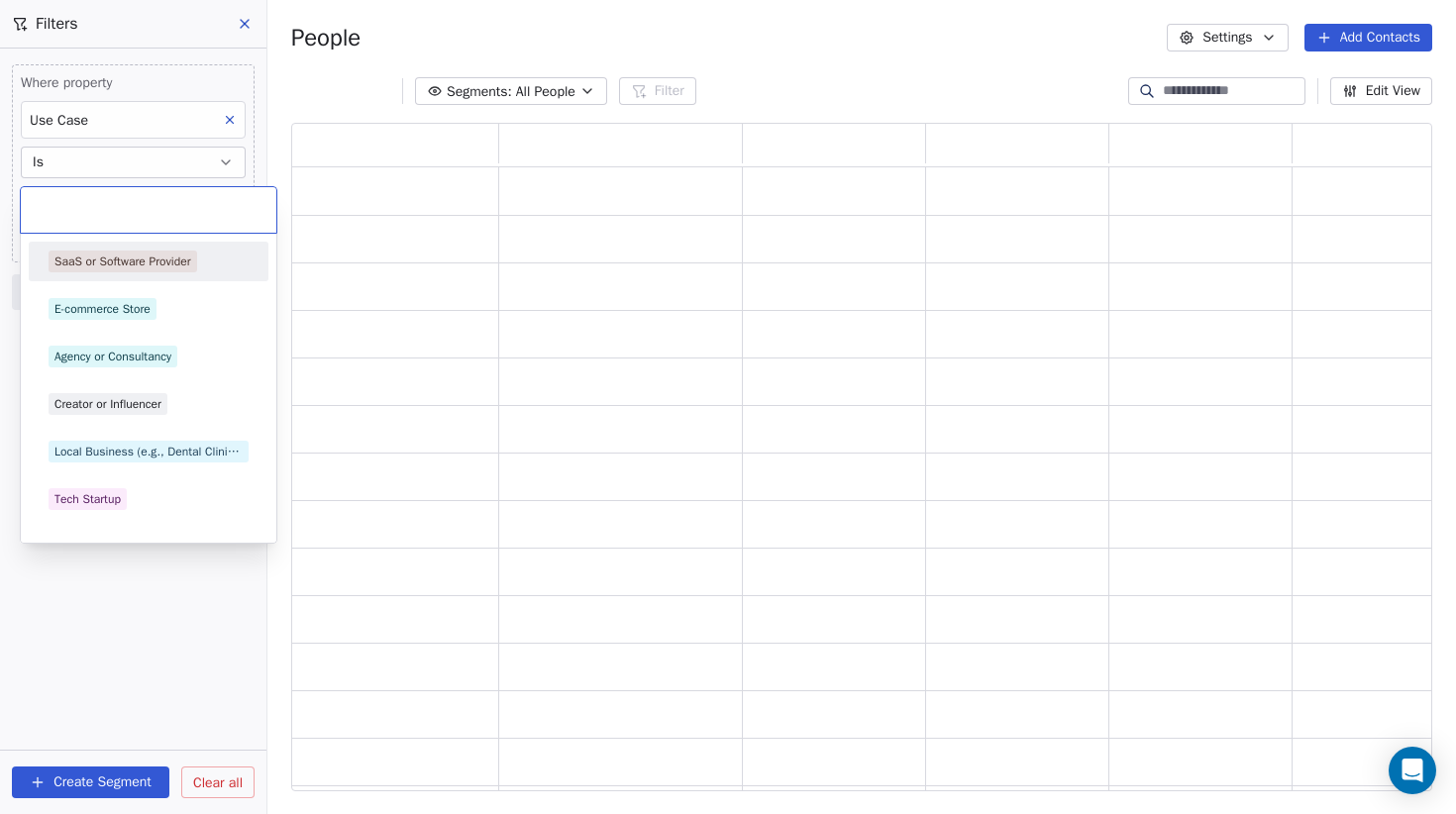 click on "Swipe One Contacts People Marketing Workflows Campaigns Sales Pipelines Sequences Beta Tools Apps AI Agents Help & Support Filters Where property   Use Case   Is Select  Use Case Add filter to this group Add another filter  Create Segment Clear all People Settings  Add Contacts Segments: All People Filter  Edit View Tag Add to Sequence Export
SaaS or Software Provider E-commerce Store Agency or Consultancy Creator or Influencer Local Business (e.g., Dental Clinic, Fitness Studio) Tech Startup Other" at bounding box center [728, 407] 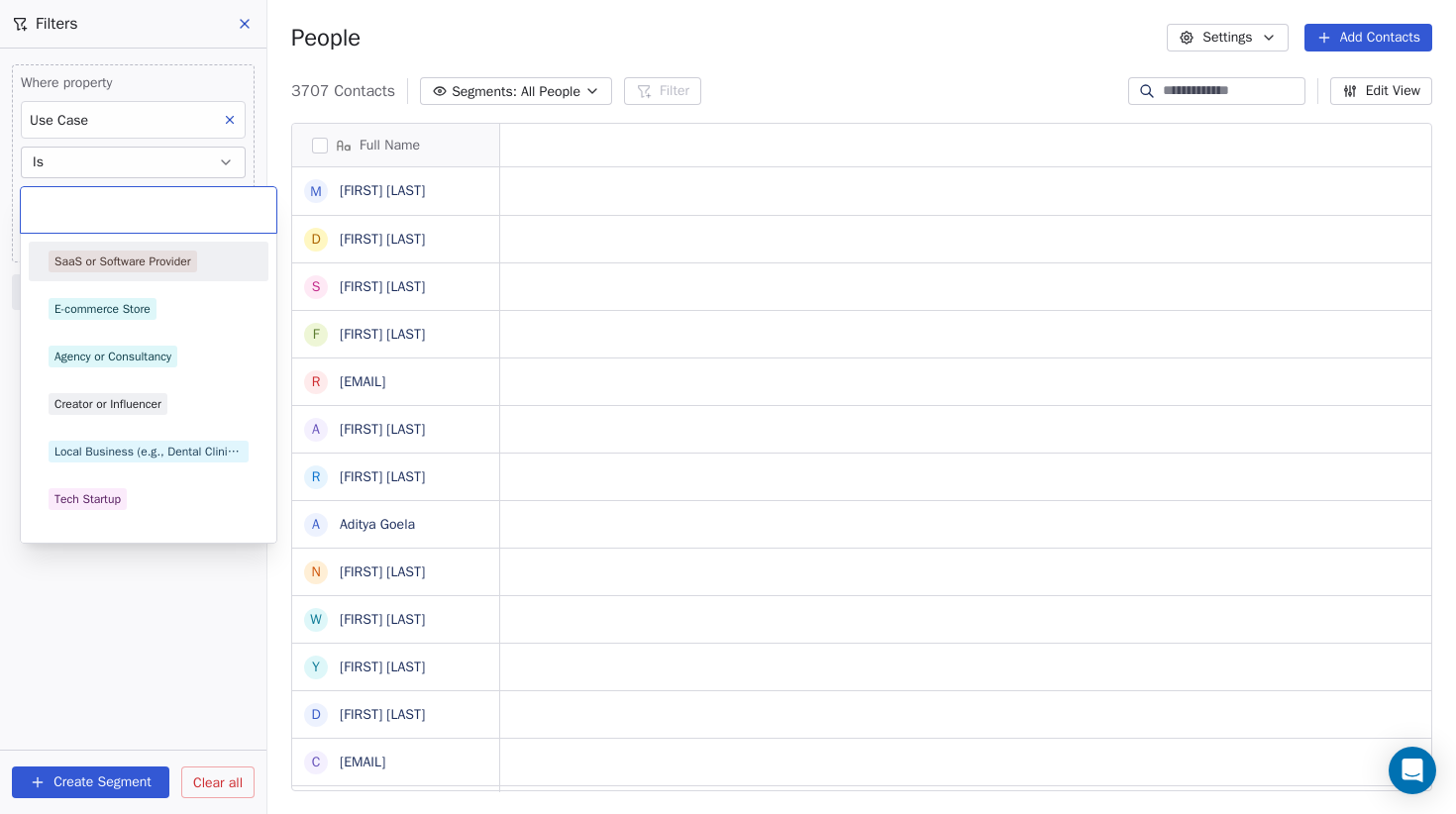 scroll, scrollTop: 0, scrollLeft: 1, axis: horizontal 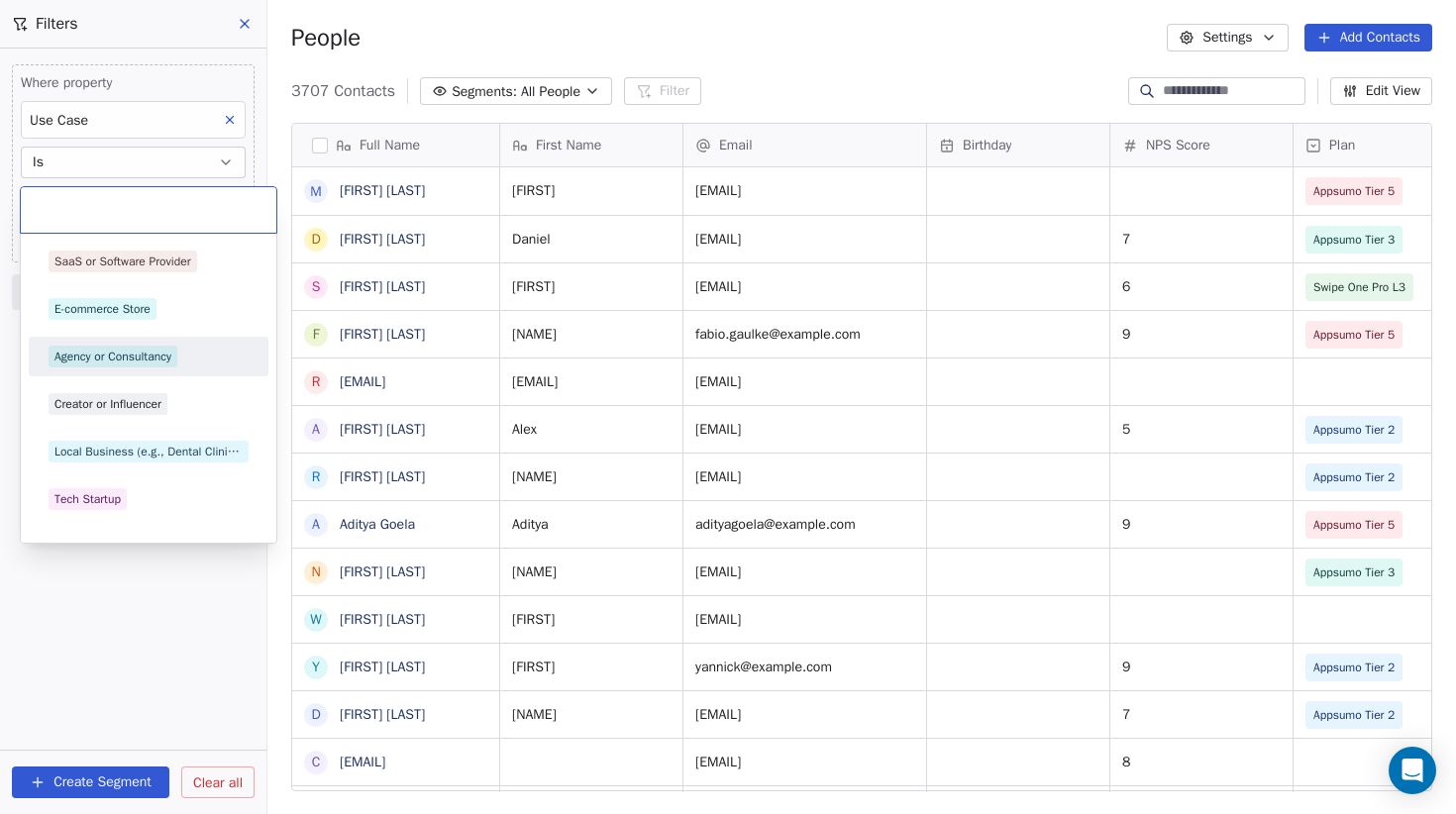 click on "Agency or Consultancy" at bounding box center [113, 356] 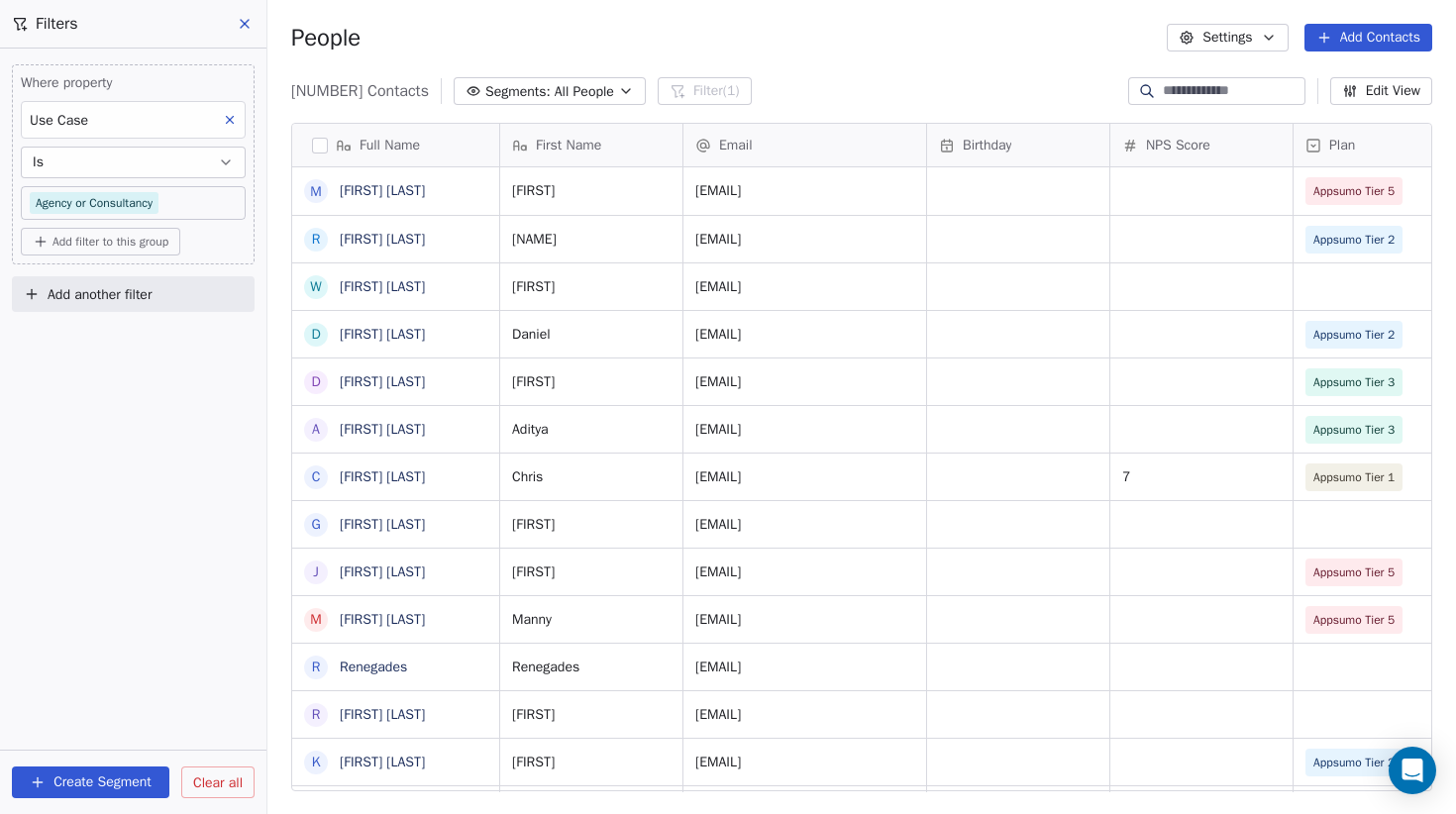 click on "Clear all" at bounding box center (133, 431) 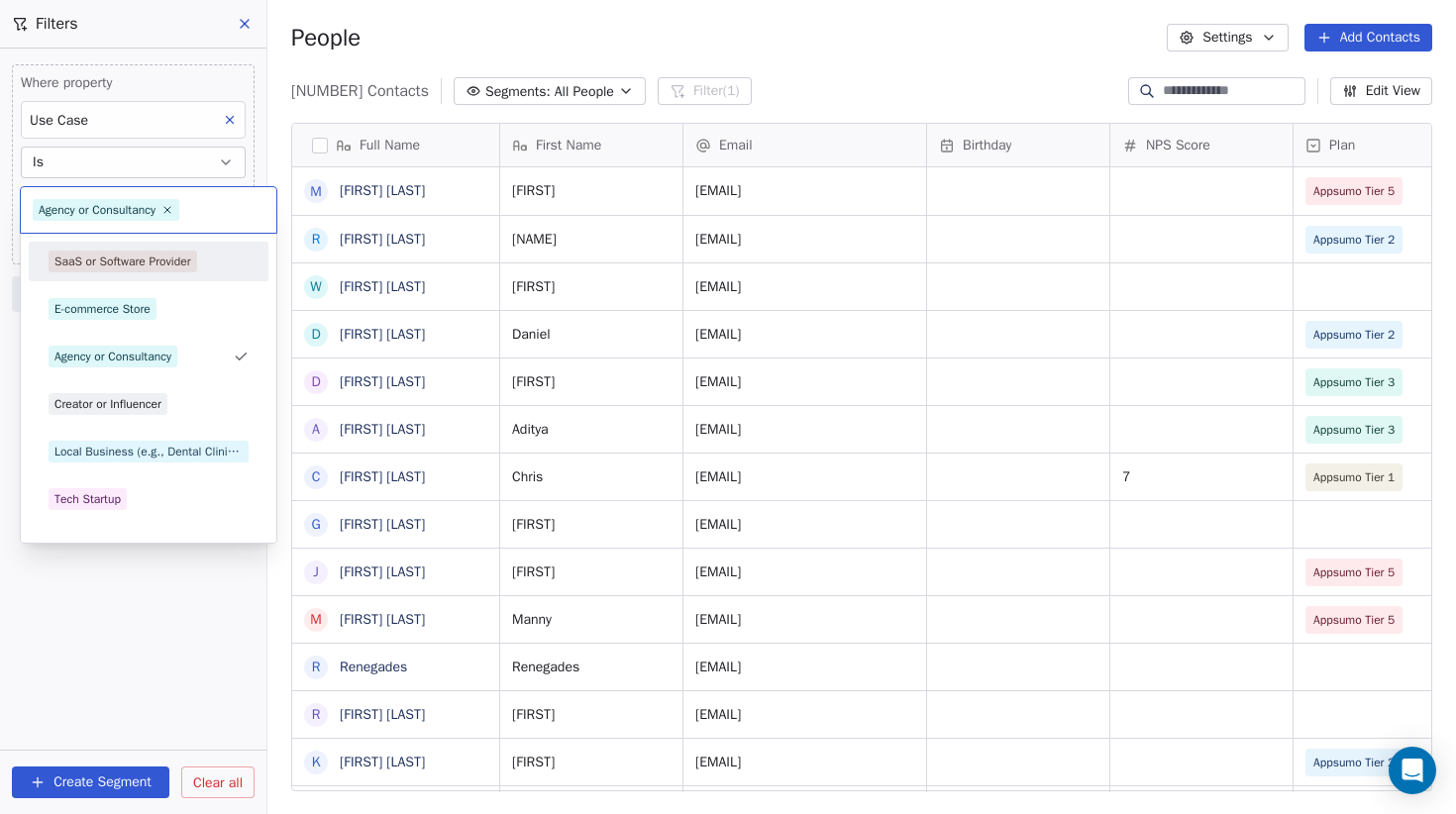 click on "SaaS or Software Provider" at bounding box center [123, 261] 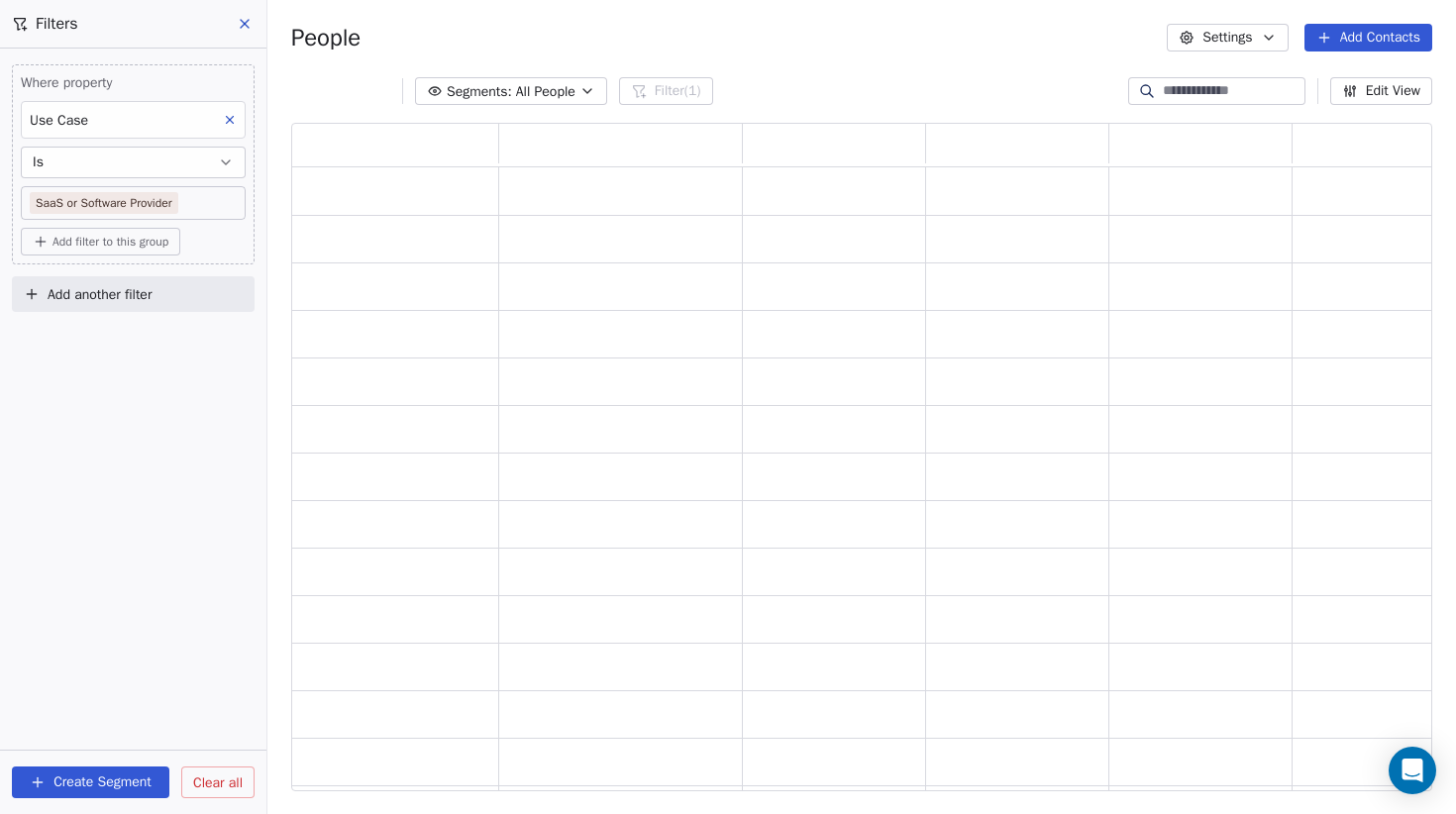 scroll, scrollTop: 0, scrollLeft: 1, axis: horizontal 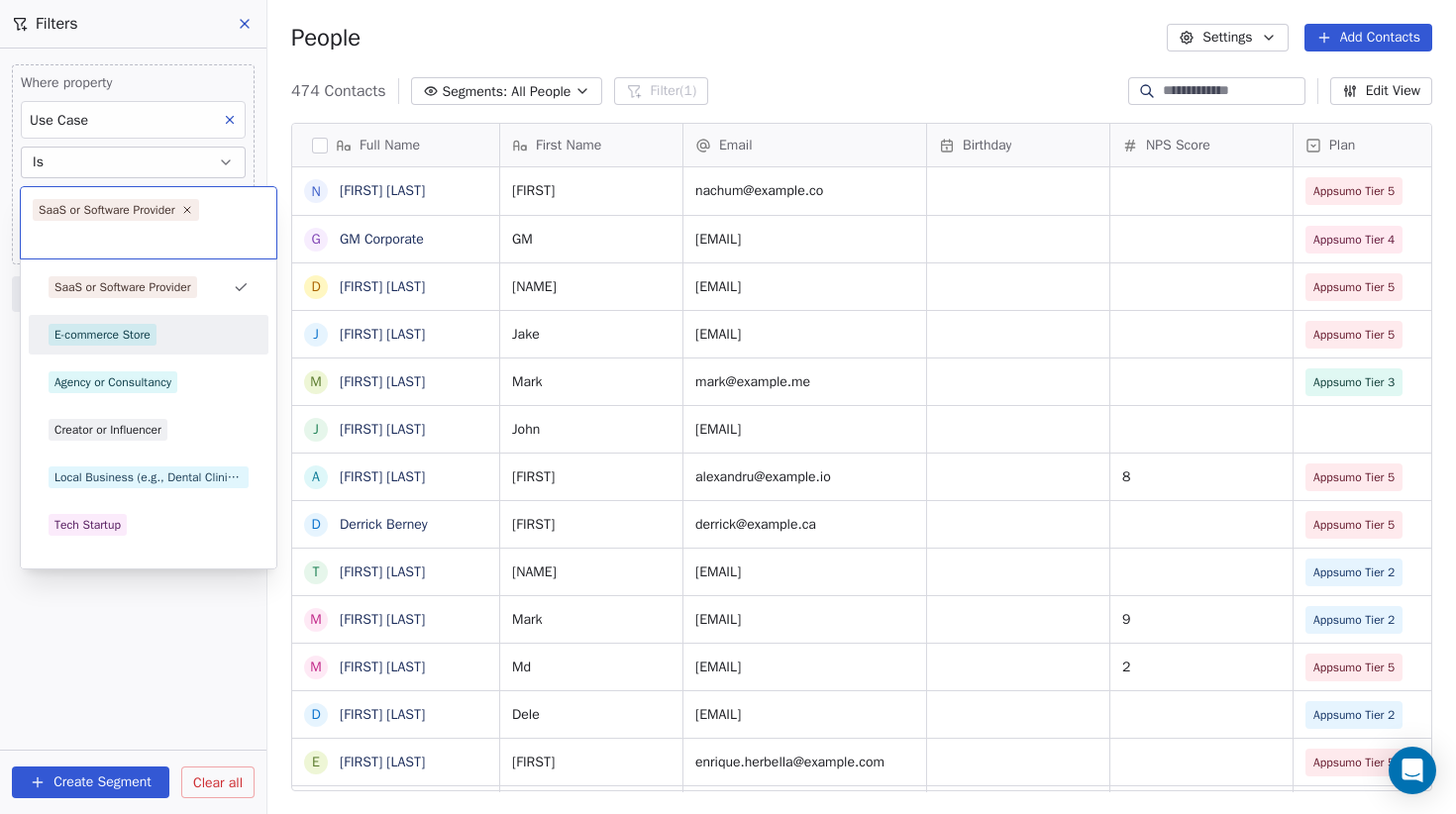 click on "E-commerce Store" at bounding box center (149, 335) 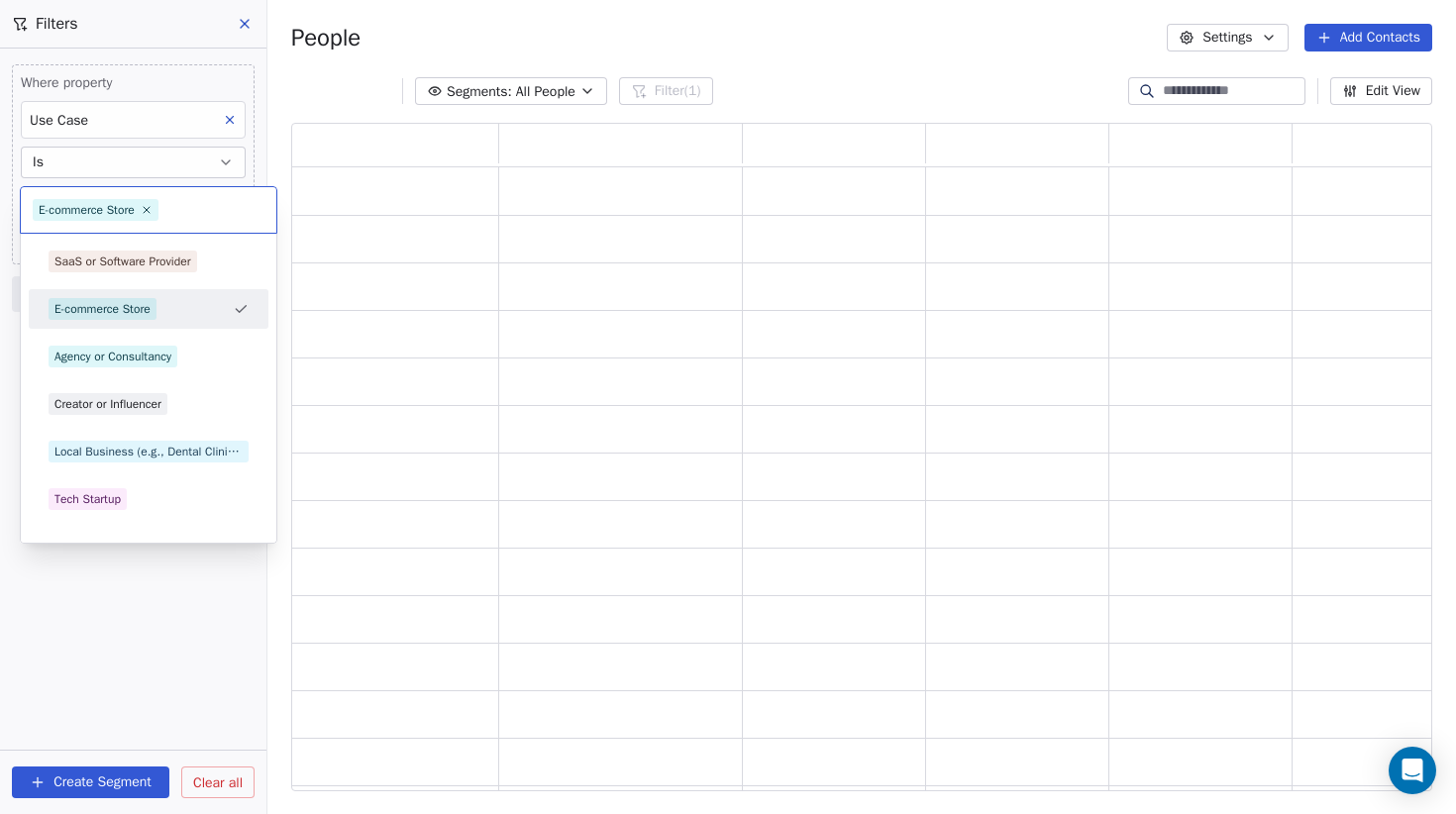 scroll, scrollTop: 0, scrollLeft: 1, axis: horizontal 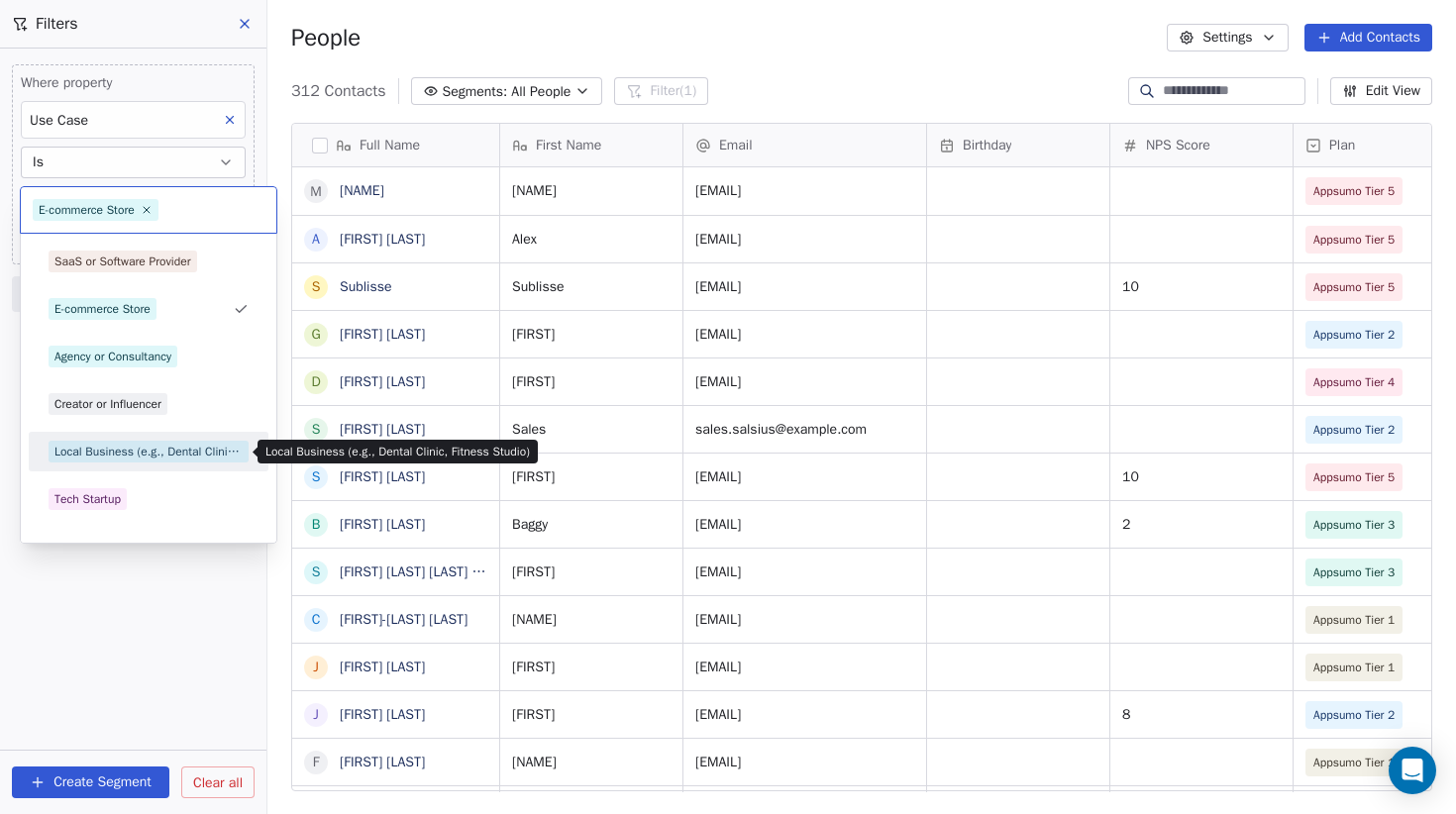 click on "Local Business (e.g., Dental Clinic, Fitness Studio)" at bounding box center [149, 452] 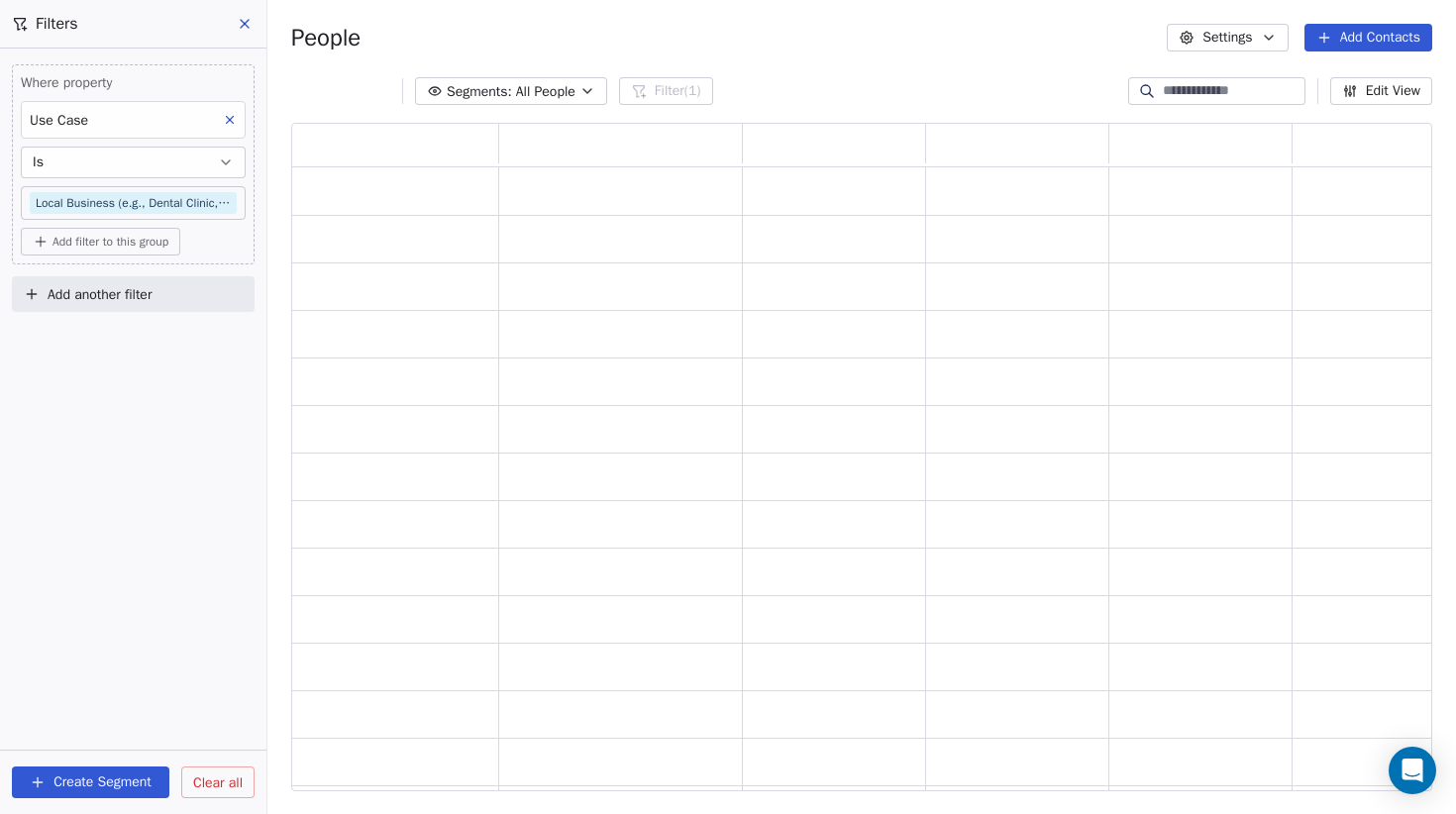 scroll, scrollTop: 0, scrollLeft: 1, axis: horizontal 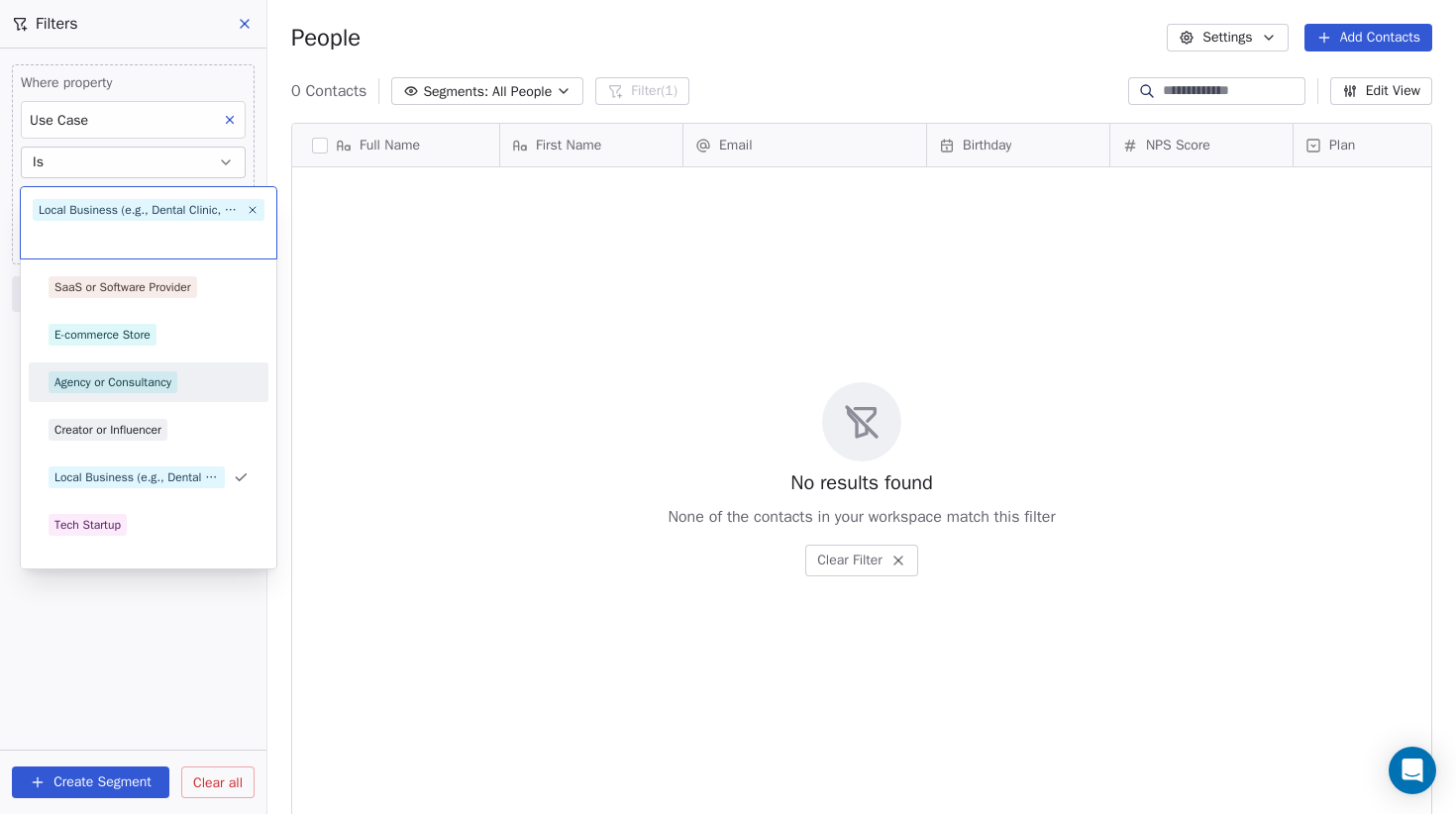 click on "Agency or Consultancy" at bounding box center (113, 382) 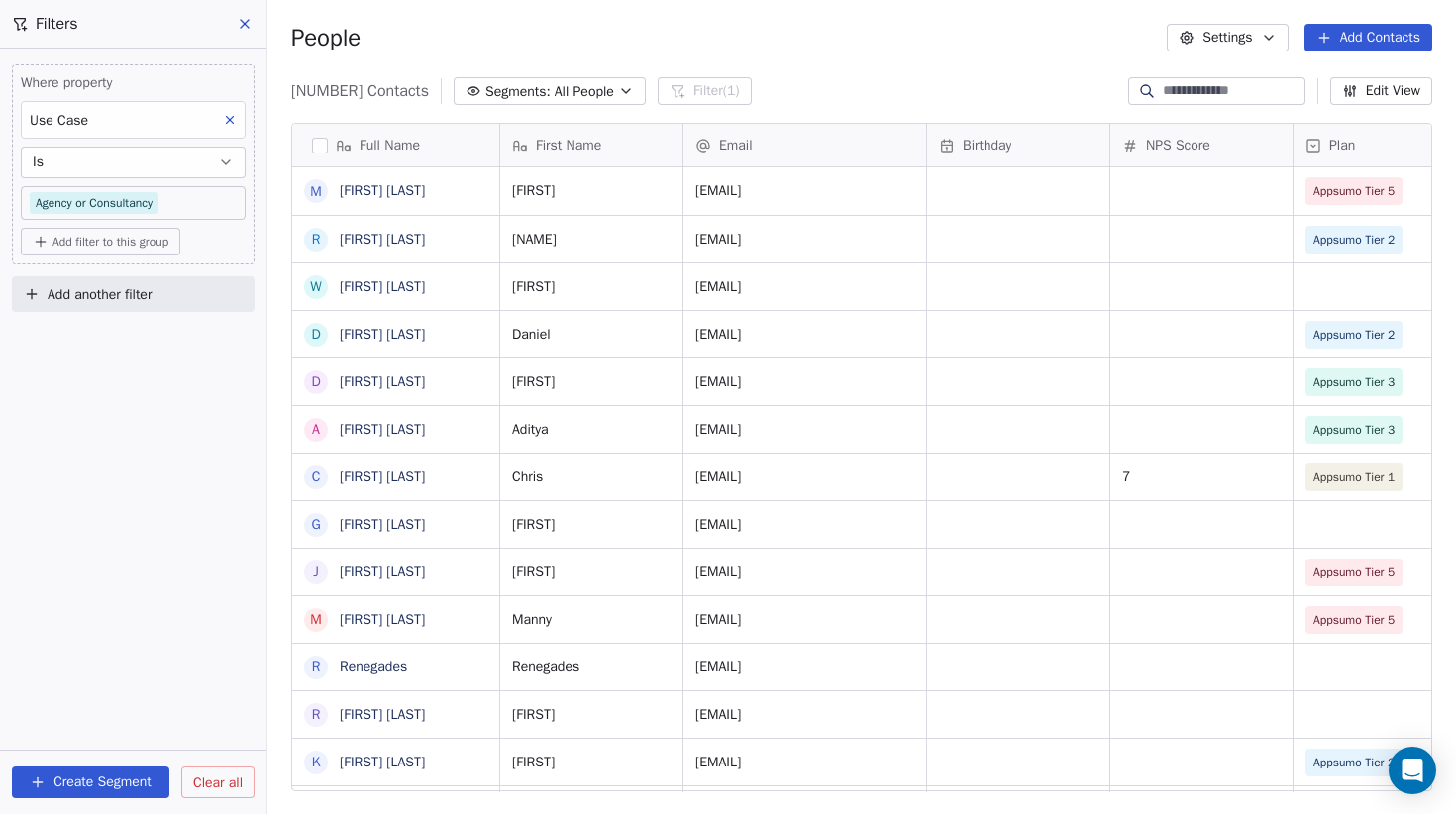 click on "Mayank Chaba, Roy Kim, Wesley Henderiks, Daniel Wong, Danir Bouchekir, Aditya Anand, Chris Bowyer, Gordon Ellison, Joe Moore, Manny Juban, Renegades, Roberto Persia, Karim Mneimneh, David L A, Aaron Evans, Ronald Eshuis, Charlie T N, Nick Jones, Dhruv Dalsaniya, Yossi Kaplan, Elazar Green, Antonio D'Angelo, Burhan Humayun, Flavio Greiner, Fatih Guner, LASANDRA BARKSDALE, r rases changoiwala, Christophe Thielens, Joel Stone, Ricky Shah, r richard liu, Kiran N, Kirsten Larsen Schultz Marketing Ally, Curtis Rickard First Name Email Birthday NPS Score Plan Team Size User Type Created Date IST Mayank Appsumo Tier 5" at bounding box center (728, 407) 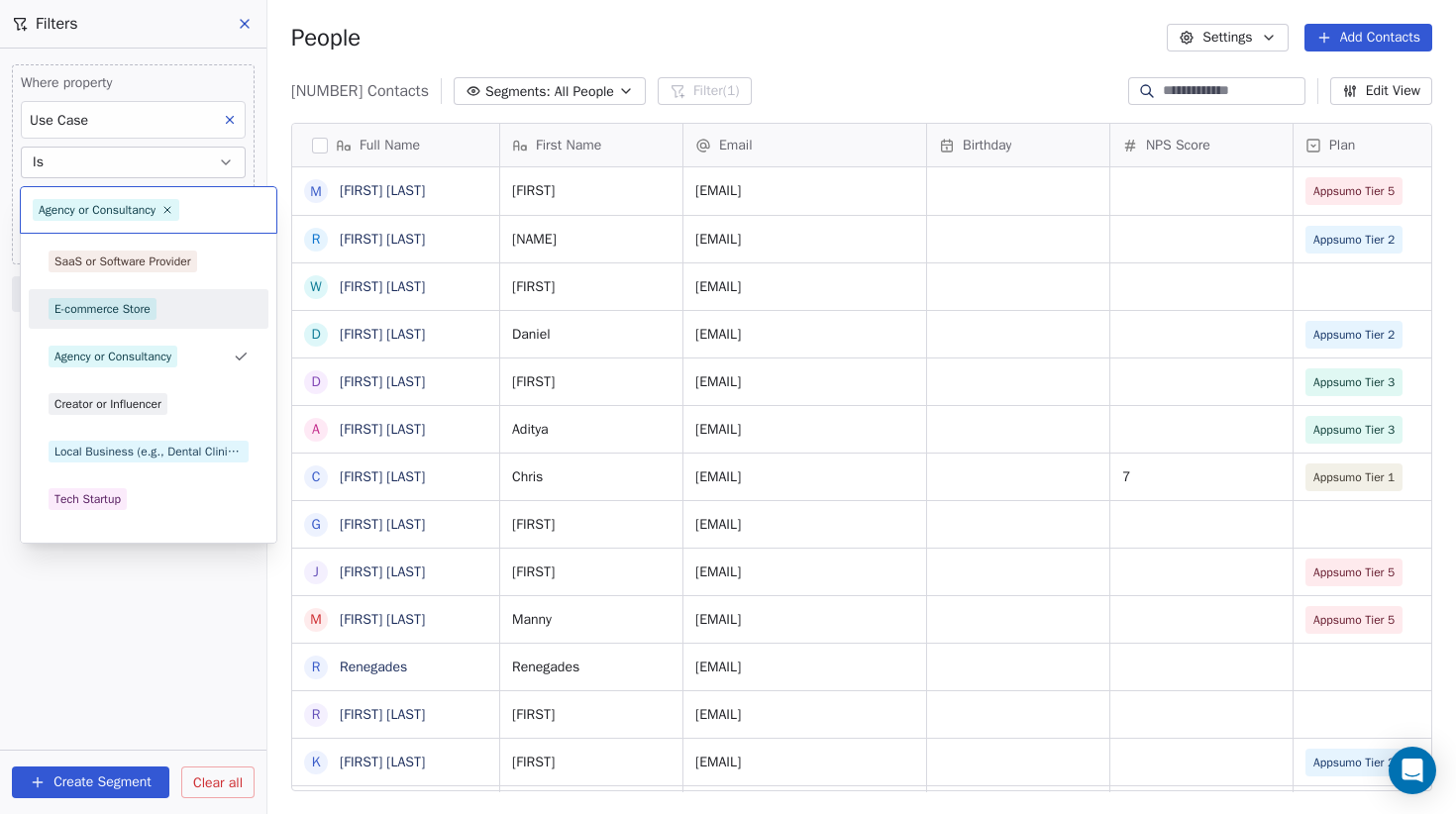 click on "E-commerce Store" at bounding box center (102, 309) 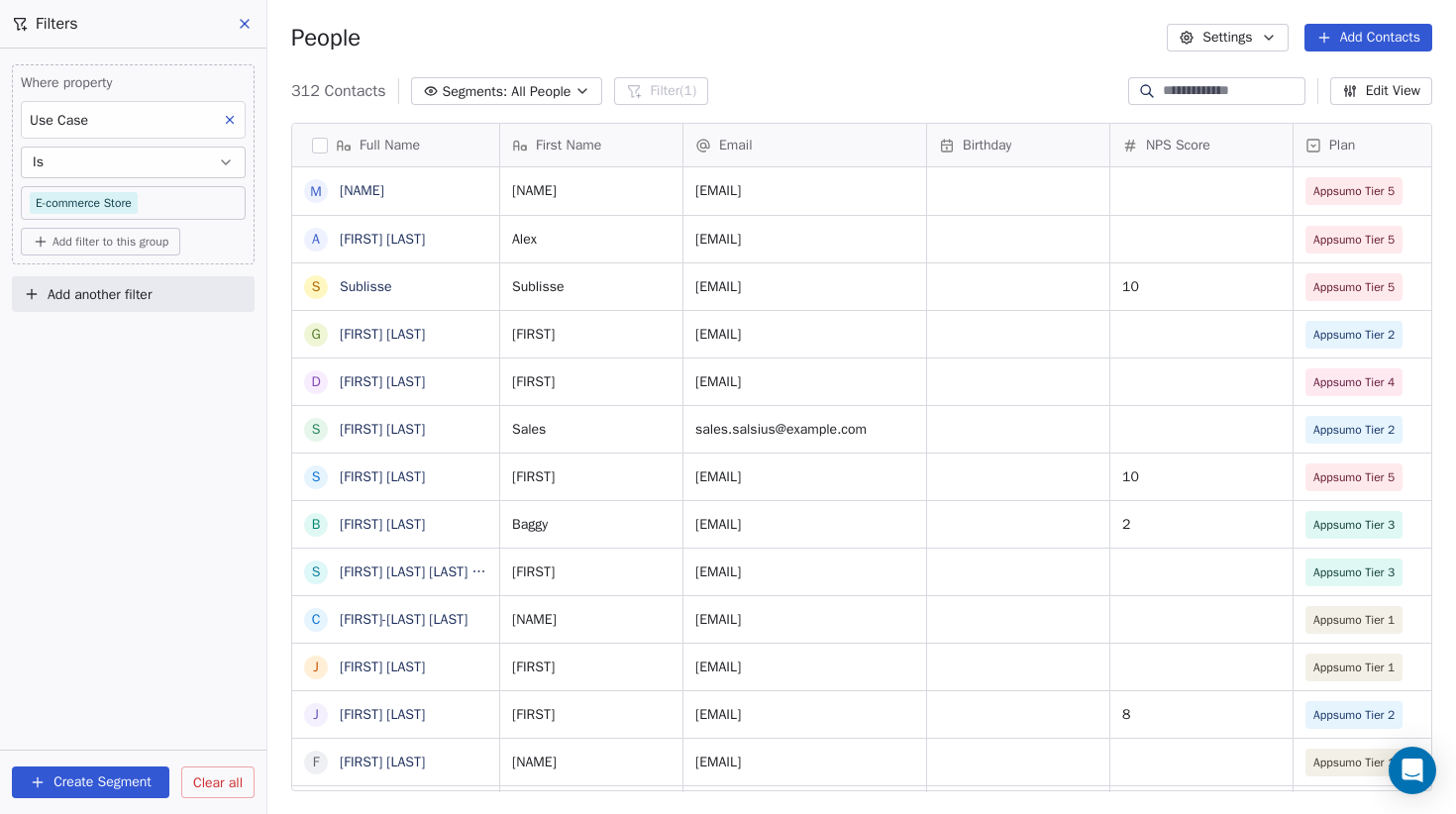 click on "Swipe One Contacts People Marketing Workflows Campaigns Sales Pipelines Sequences Beta Tools Apps AI Agents Help & Support Filters Where property   Use Case   Is E-commerce Store Add filter to this group Add another filter  Create Segment Clear all People Settings  Add Contacts [NUMBER] Contacts Segments: All People Filter  (1) Edit View Tag Add to Sequence Export Full Name M [FIRST] [LAST] S [FIRST] [LAST] G [FIRST] [LAST] D [FIRST] [LAST] S [FIRST] [LAST] S [FIRST] [LAST] B [FIRST] [LAST] S [FIRST] [LAST] C [FIRST] [LAST] J [FIRST] [LAST] J [FIRST] [LAST] F [FIRST] [LAST] S [FIRST] [LAST] M [FIRST] [LAST] P [FIRST] [LAST] T [FIRST] [LAST] A [FIRST] [LAST] A [FIRST] [LAST] M [FIRST] [LAST] G [FIRST] [LAST] P [FIRST] [LAST] d [FIRST] [LAST] J [FIRST] [LAST] C [FIRST] [LAST] S [FIRST] [LAST] C [FIRST] [LAST] H [FIRST] [LAST] N [FIRST] [LAST] N [FIRST] [LAST] M [FIRST] [LAST] S [FIRST] [LAST] R [FIRST] [LAST] A [FIRST] [LAST] First Name Email Birthday NPS Score Plan Team Size User Type Created Date IST" at bounding box center (728, 407) 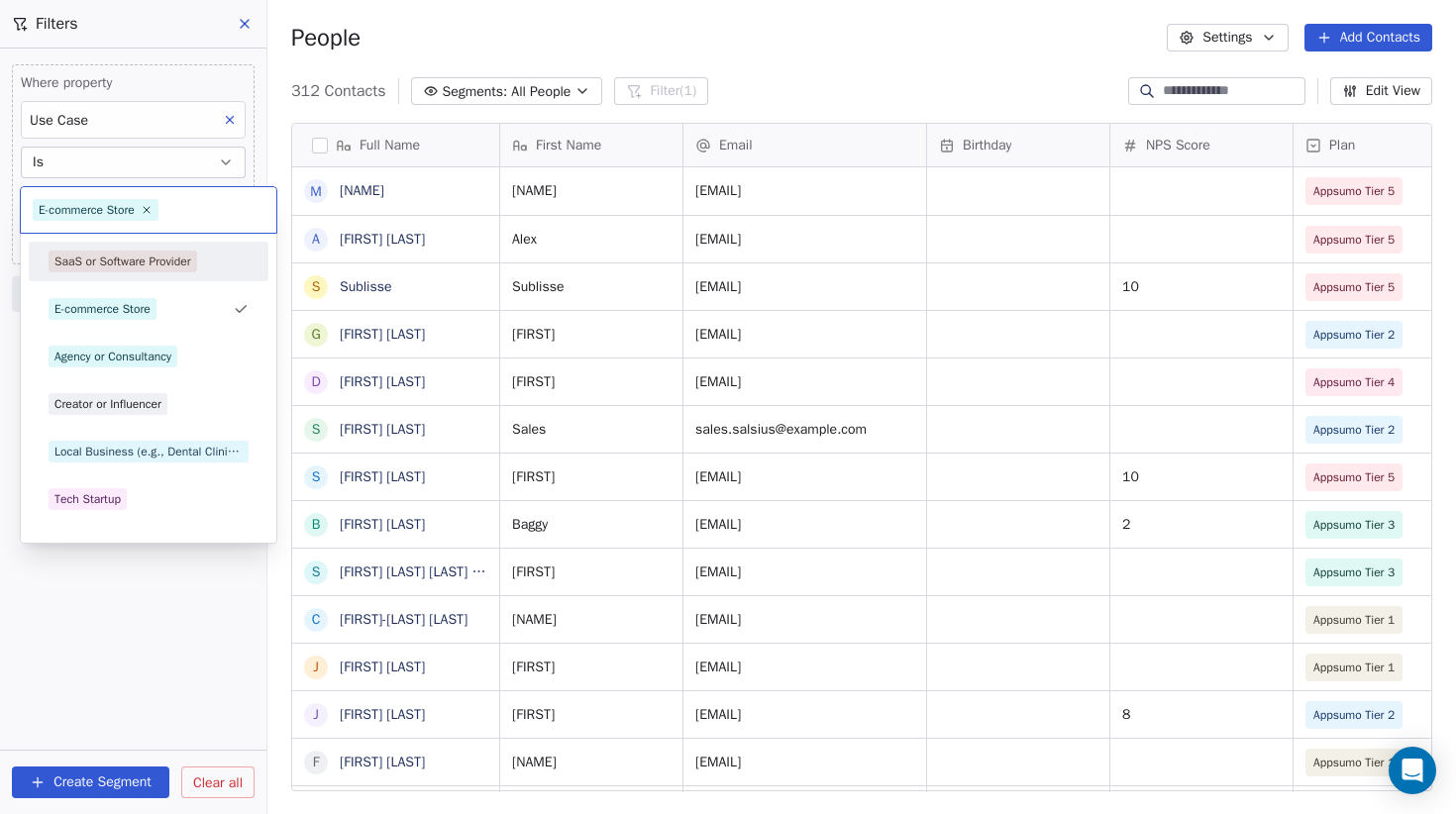 click on "SaaS or Software Provider" at bounding box center [123, 261] 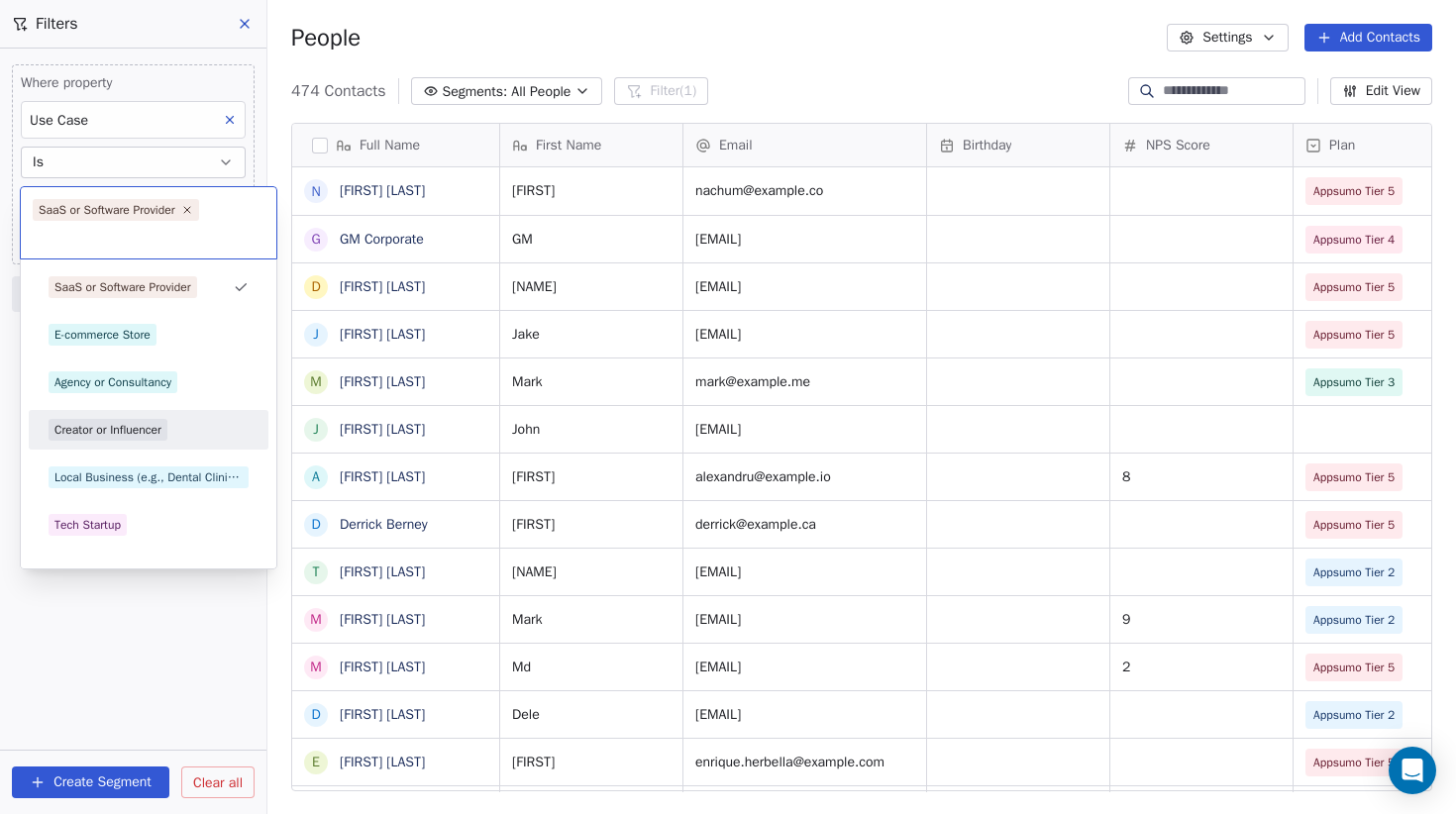click on "Creator or Influencer" at bounding box center [108, 430] 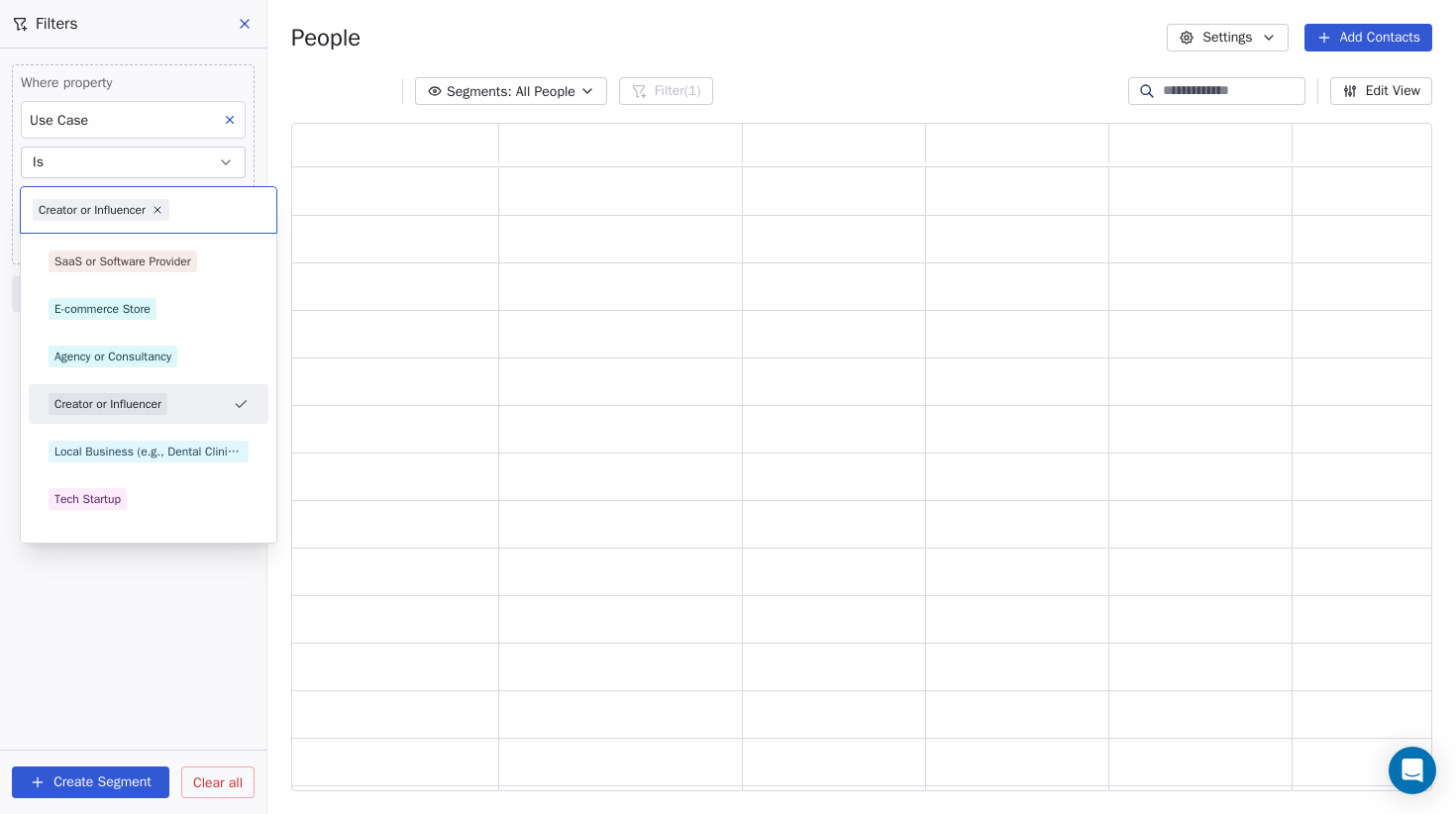 scroll, scrollTop: 0, scrollLeft: 1, axis: horizontal 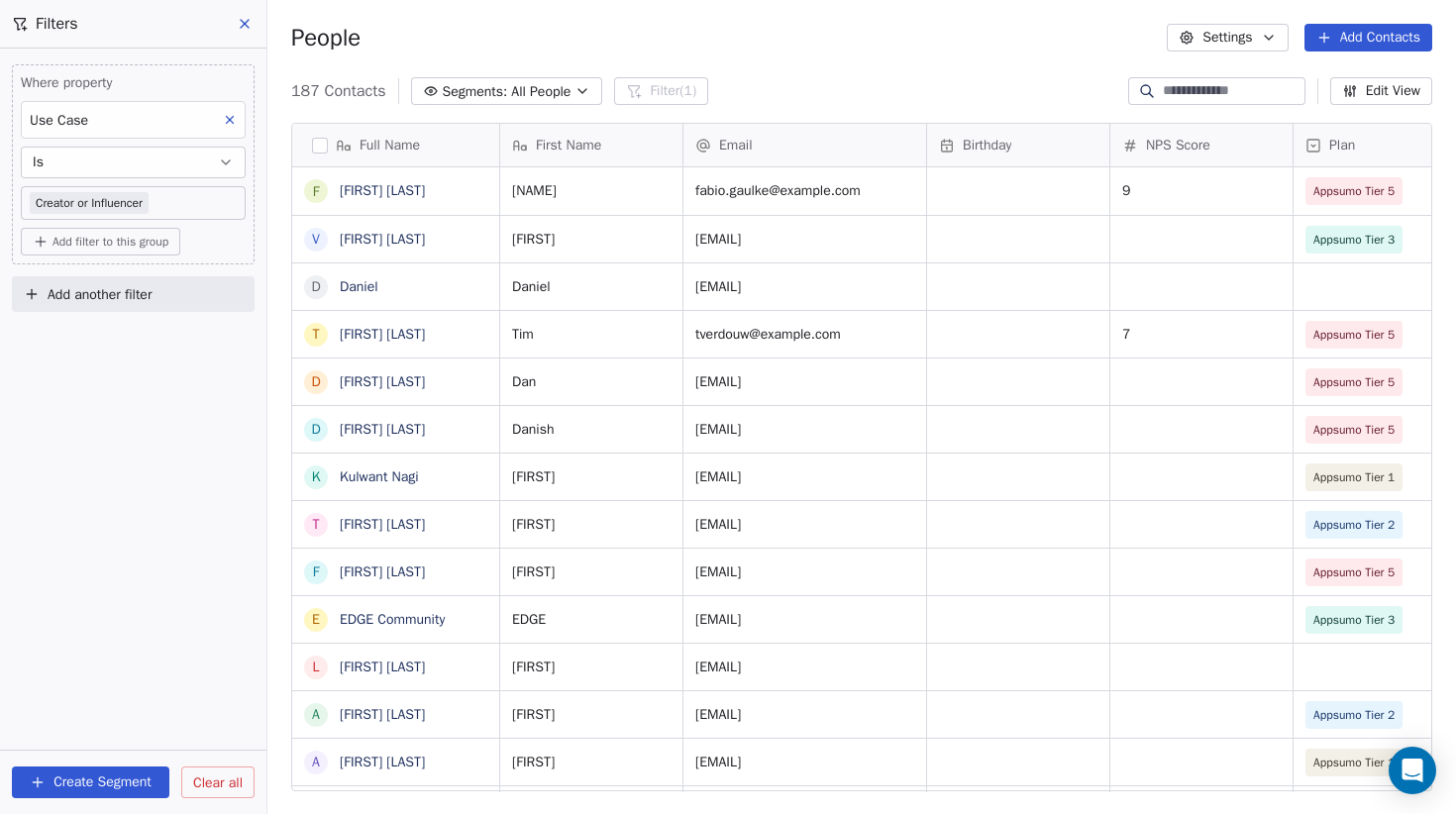 click on "Fabio Gaulke, Vincent Vis, Daniel T, Tim Verdouw, Dan Darwish, Danish Tahir, Kulwant Nagi, Troy Green, Fares Fersi, EDGE Community, Luciano Cabral, Aldo Barba, Adrian Gillis, MM Vega, fabio mazza, Abhishek Rai, Eli Bowman, Jason Williams, Kaplan Media Group, Tomaso Greco, Crystal G Adkins, Dr Steve Yacovelli, Maestro ™, Tony Crosse, Steve Cole, Tayro Toledo, Connor Ripple, Zakaria Ghazali, Efe K, Kevin Shreya, Marc Cordon, Gustavo Dost, Cristian Moletto, Wilhelm Siemens First Name Email Birthday NPS Score Plan Team Size User Type Created Date IST Fabio fabio.gaulke@example.com 9 Appsumo Tier 5 Tim" at bounding box center (728, 407) 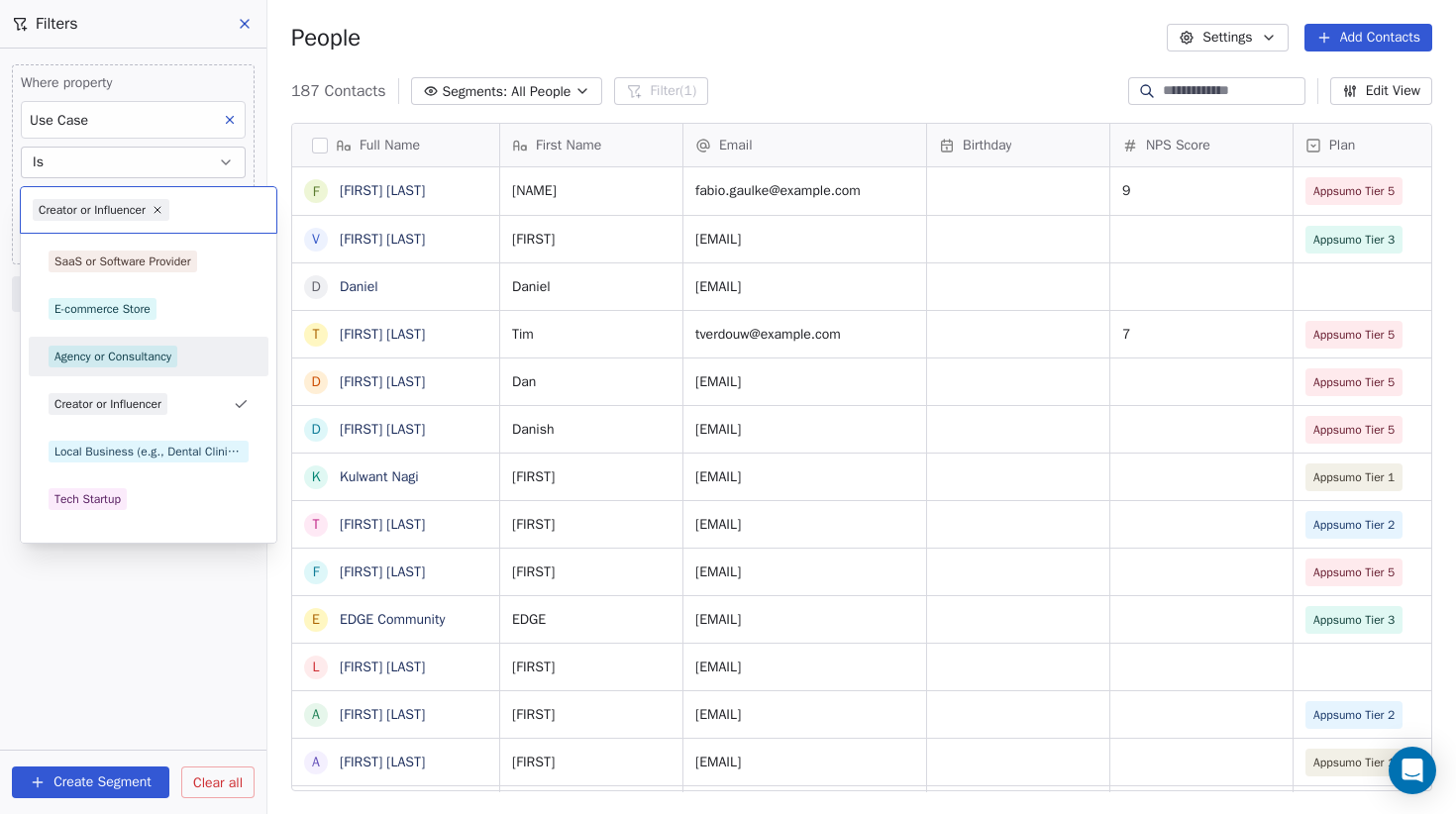 click on "Agency or Consultancy" at bounding box center (113, 356) 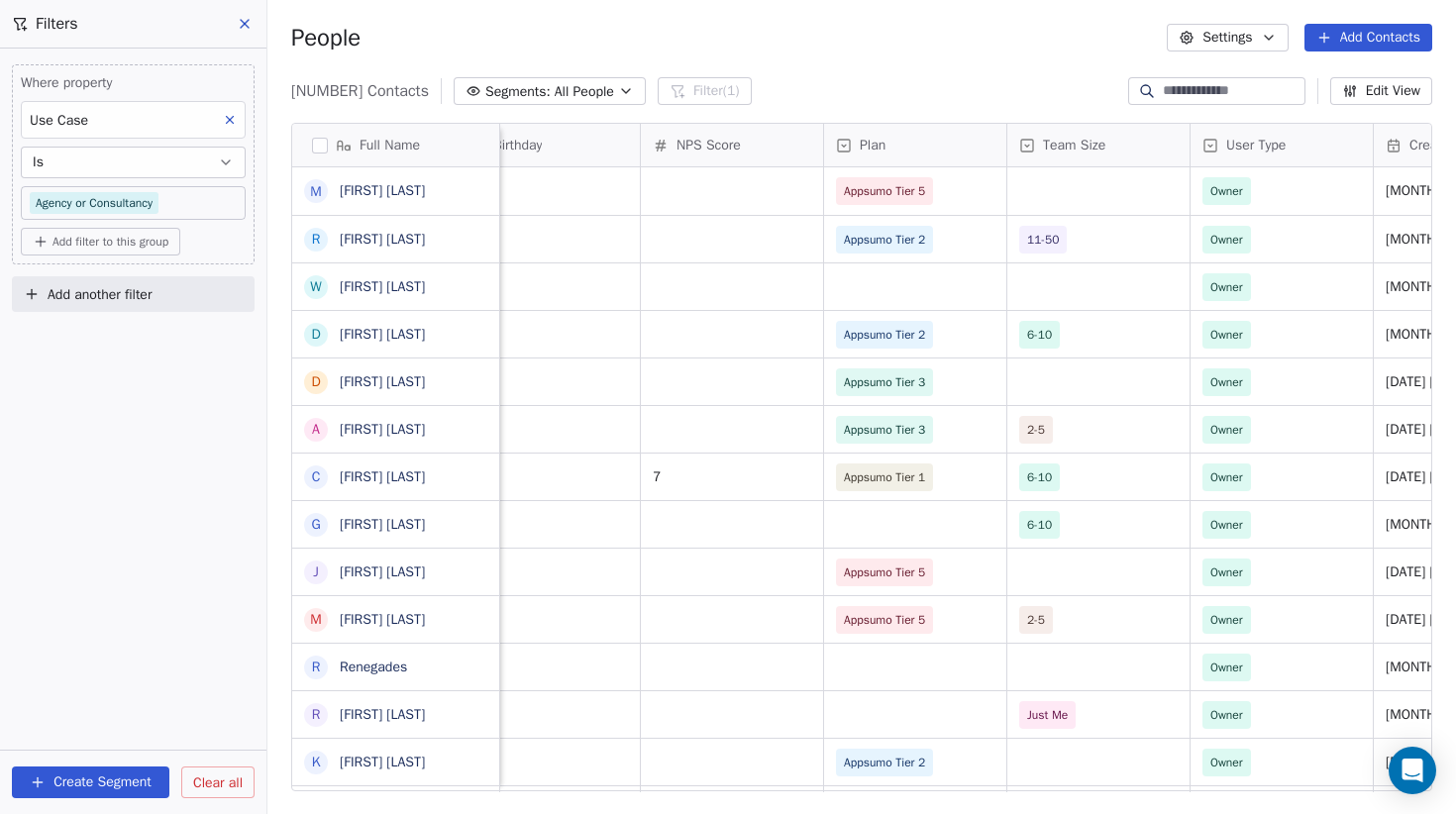 scroll, scrollTop: 0, scrollLeft: 773, axis: horizontal 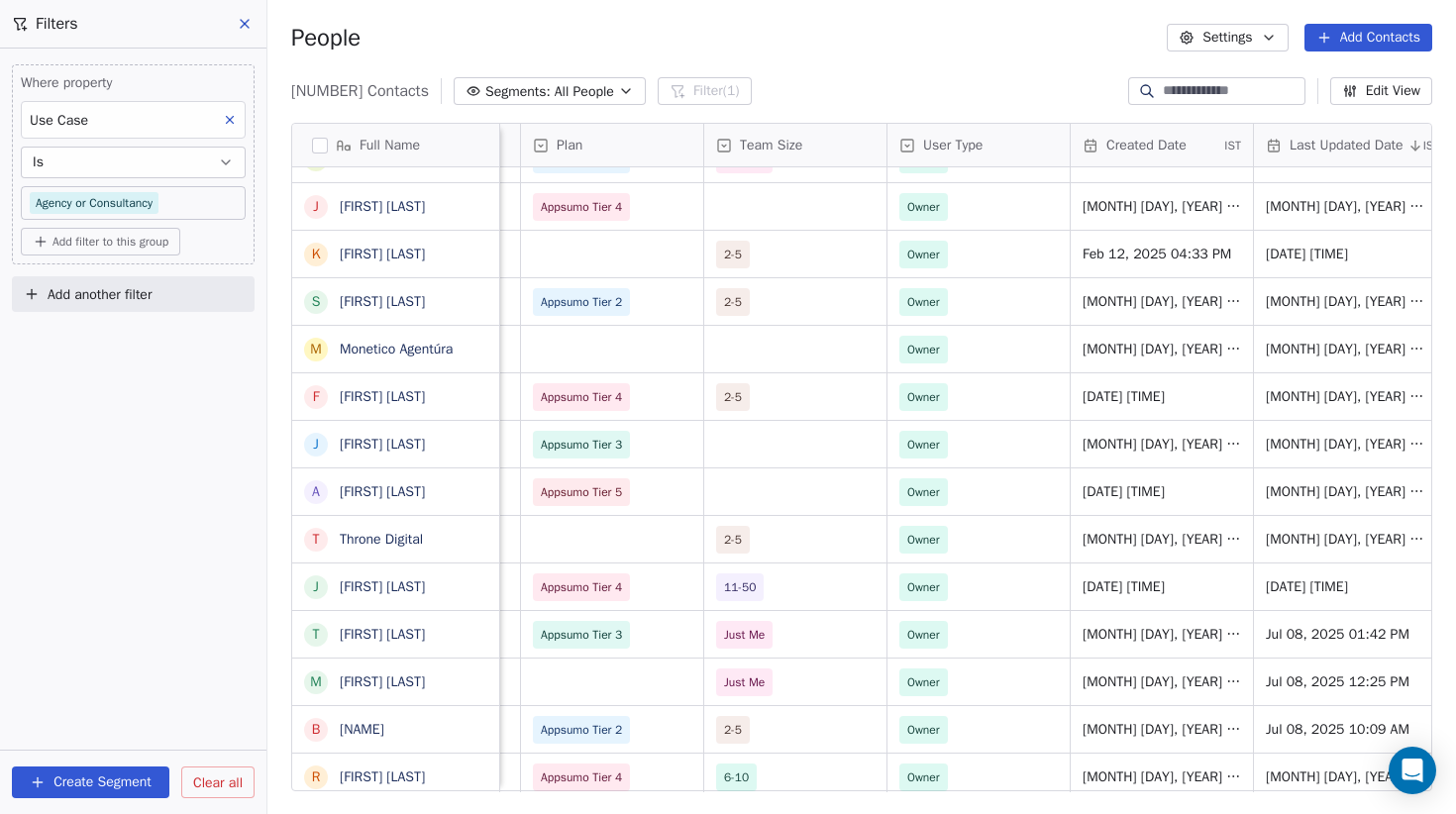 click on "Add filter to this group" at bounding box center (110, 242) 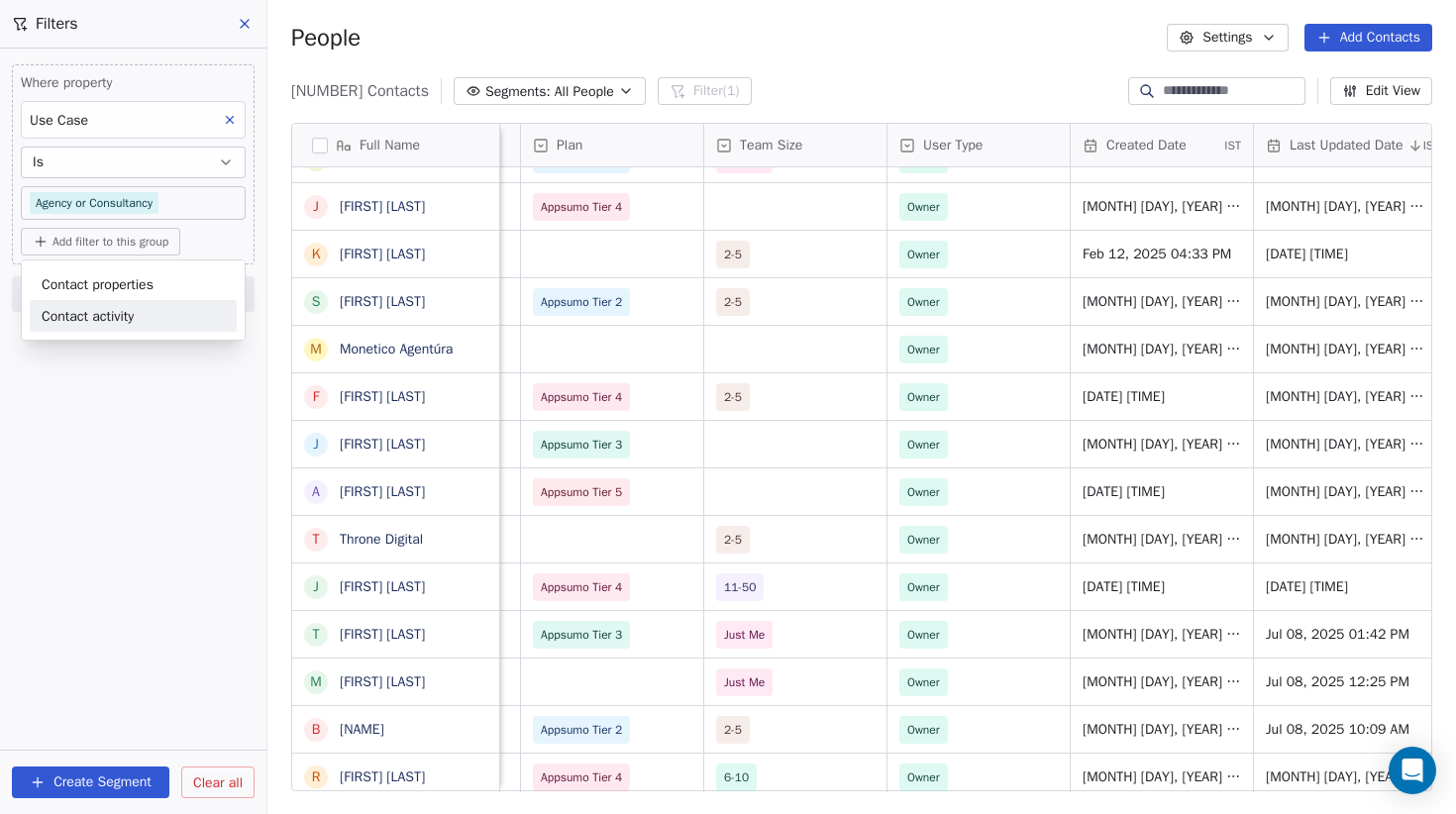 click on "Swipe One Contacts People Marketing Workflows Campaigns Sales Pipelines Sequences Beta Tools Apps AI Agents Help & Support Filters Where property Use Case Is Agency or Consultancy Add filter to this group Add another filter Create Segment Clear all People Settings Add Contacts 1302 Contacts Segments: All People Filter (1) Edit View Tag Add to Sequence Export Full Name B BB's Million Dollar Journey P P Hamp W W. Premium D Digital Boss F Fabian Rauch T Travis Johansen A Adam Randle C Coen Tuerlings T Test Ter w william martin J JC Billerey A Ahmad Alhuwwari R Riccardo Griglio J Jorge Hernández R Renita Williams M Maria Chinazor Uzoma E Edward Hood K Karthik Murugiah G Giangiacomo Fanizzi j joseph paul A Armands Leimanis J Jonathan Konyen K Kevin Gallagher S Sebastien Gardies M Monetico Agentúra F Federico Molinaro J Julio Mesa A Ashley Bishop T Throne Digital J James Cutron T Timo Kukk M Mohammadali Nurency B Boss Man R Rodrigo Gaona J Jeff Tincher G Gaurav Sharma A Antoine Barbat B Barry Lippold S S" at bounding box center [728, 407] 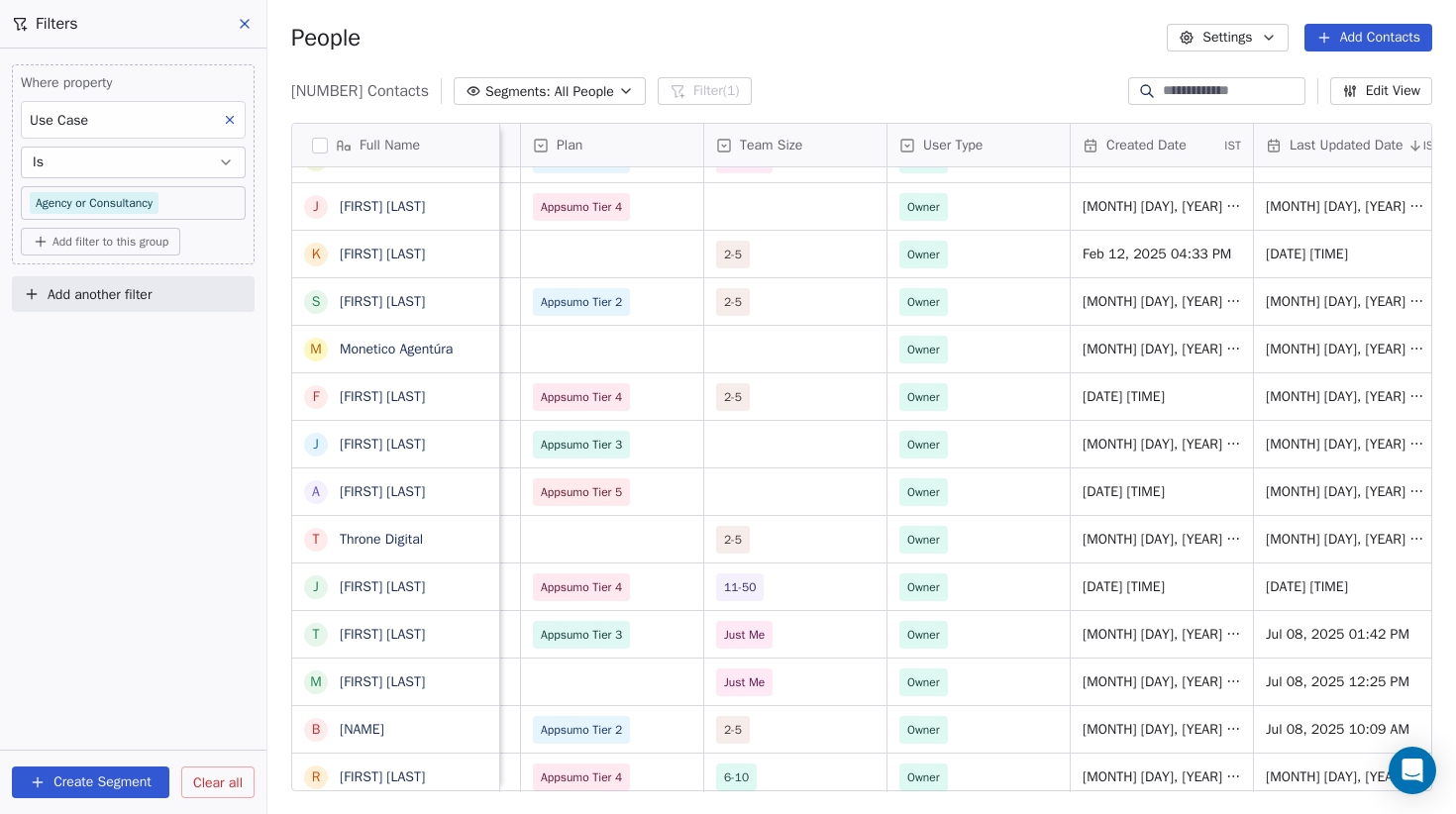 click on "Add filter to this group" at bounding box center (110, 242) 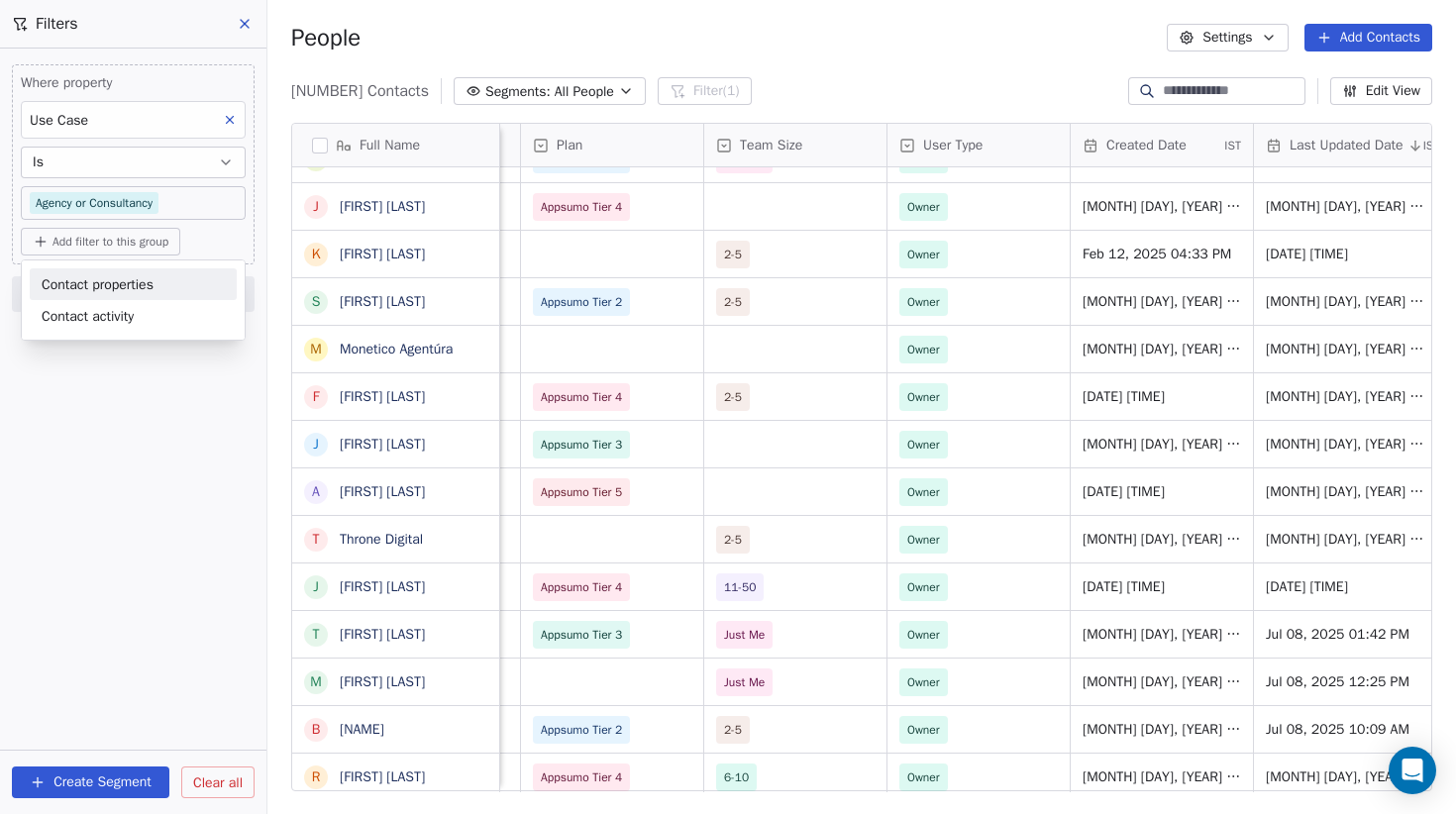 click on "Contact properties" at bounding box center [97, 284] 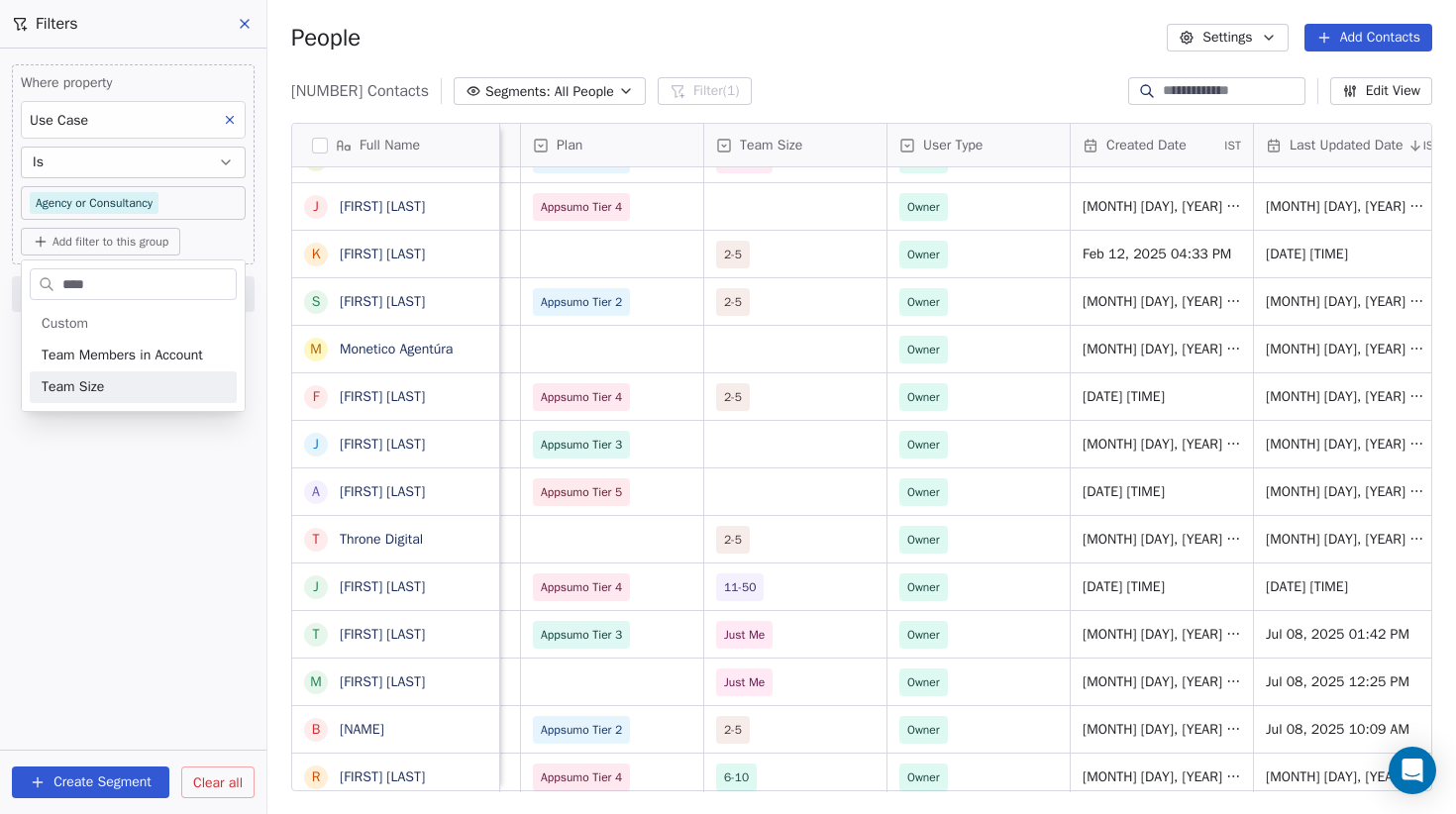 type on "****" 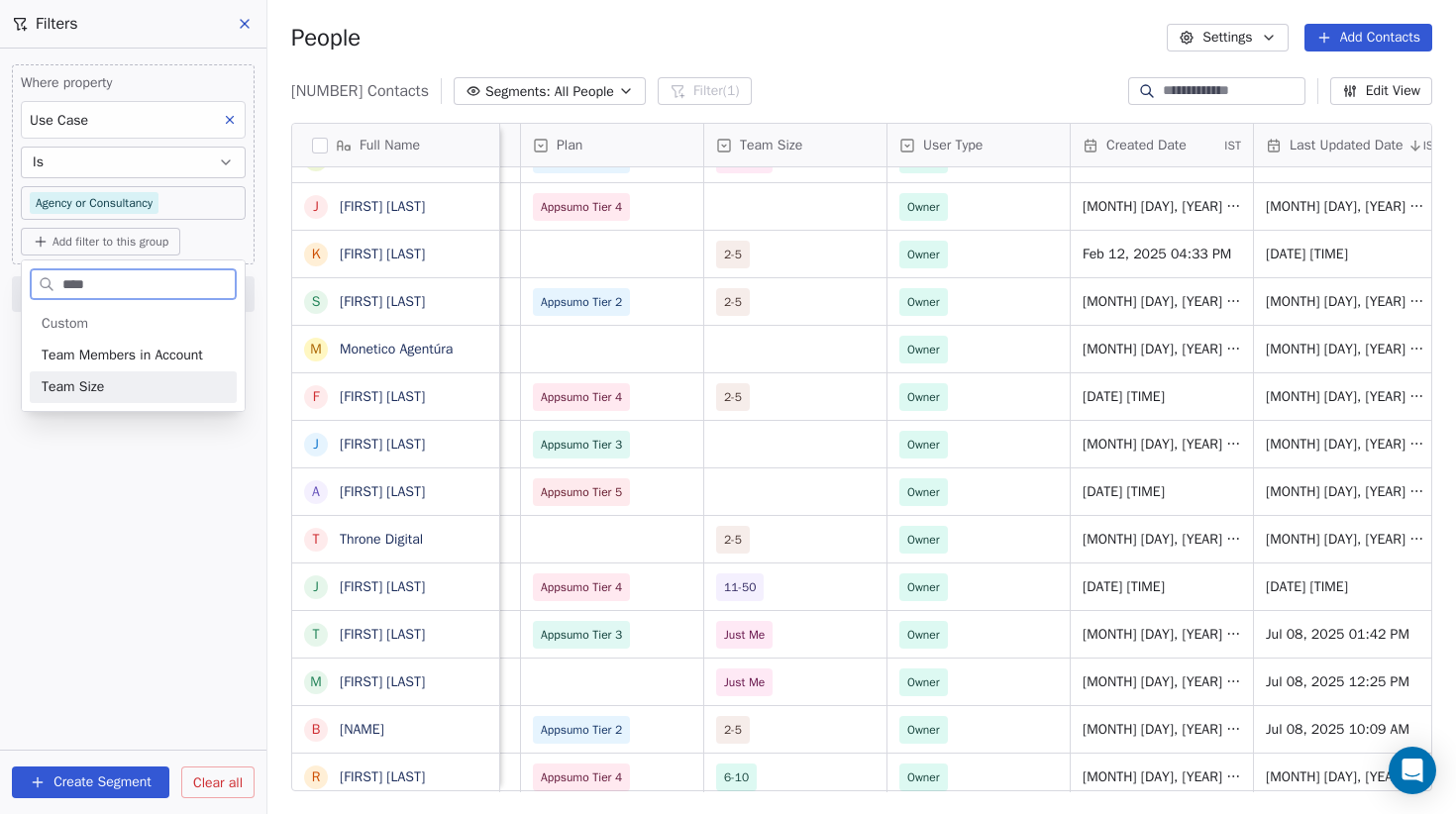 click on "Team Size" at bounding box center [133, 387] 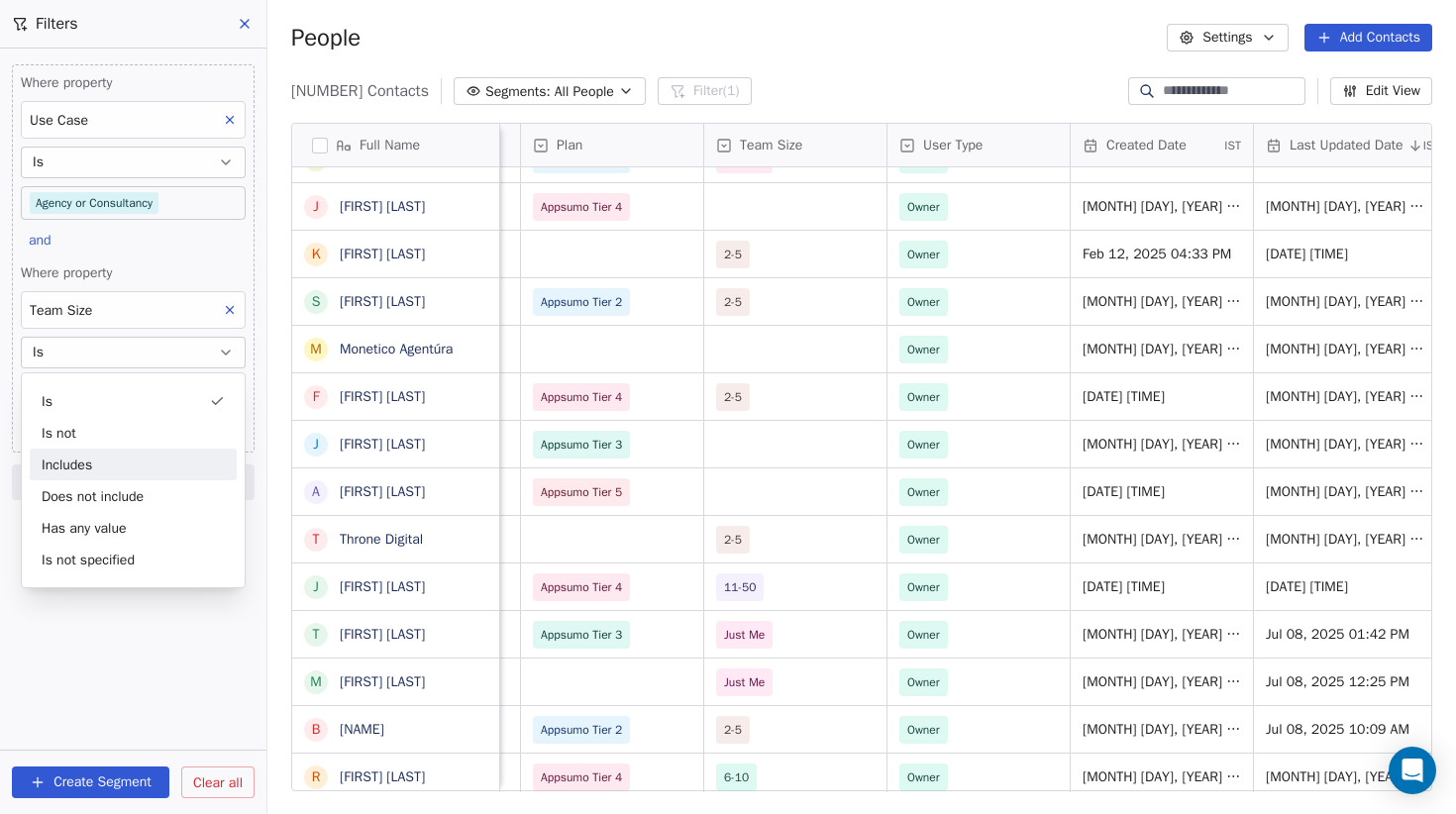 click on "Includes" at bounding box center [133, 464] 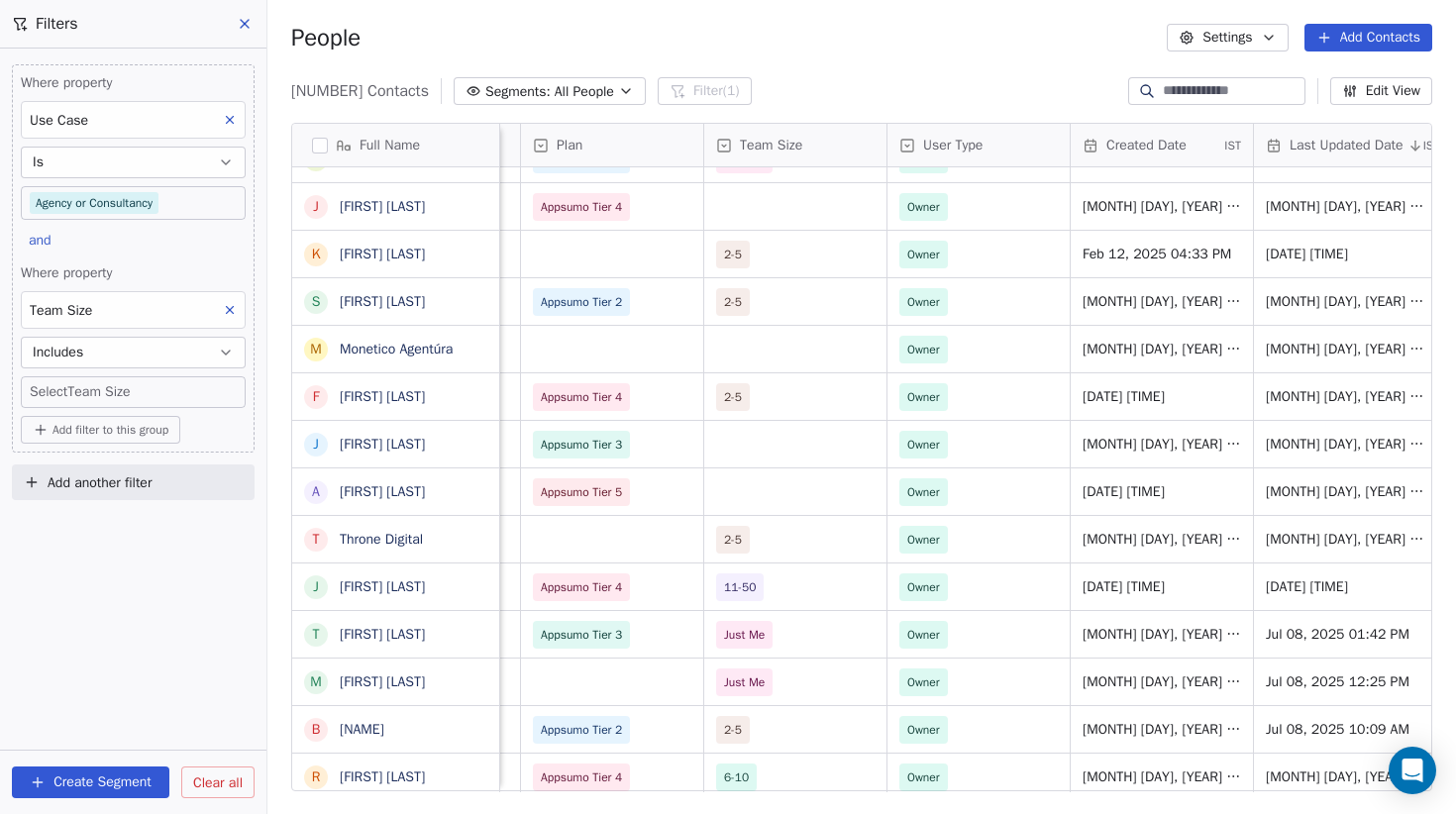 click on "Swipe One Contacts People Marketing Workflows Campaigns Sales Pipelines Sequences Beta Tools Apps AI Agents Help & Support Filters Where property Use Case Is Agency or Consultancy and Where property Team Size Includes Select Team Size Add filter to this group Add another filter Create Segment Clear all People Settings Add Contacts 1302 Contacts Segments: All People Filter (1) Edit View Tag Add to Sequence Export Full Name B BB's Million Dollar Journey P P Hamp W W. Premium D Digital Boss F Fabian Rauch T Travis Johansen A Adam Randle C Coen Tuerlings T Test Ter w william martin J JC Billerey A Ahmad Alhuwwari R Riccardo Griglio J Jorge Hernández R Renita Williams M Maria Chinazor Uzoma E Edward Hood K Karthik Murugiah G Giangiacomo Fanizzi j joseph paul A Armands Leimanis J Jonathan Konyen K Kevin Gallagher S Sebastien Gardies M Monetico Agentúra F Federico Molinaro J Julio Mesa A Ashley Bishop T Throne Digital J James Cutron T Timo Kukk M Mohammadali Nurency B Boss Man R Rodrigo Gaona J Jeff Tincher G Gaurav Sharma A Antoine Barbat B Barry Lippold S S" at bounding box center [728, 407] 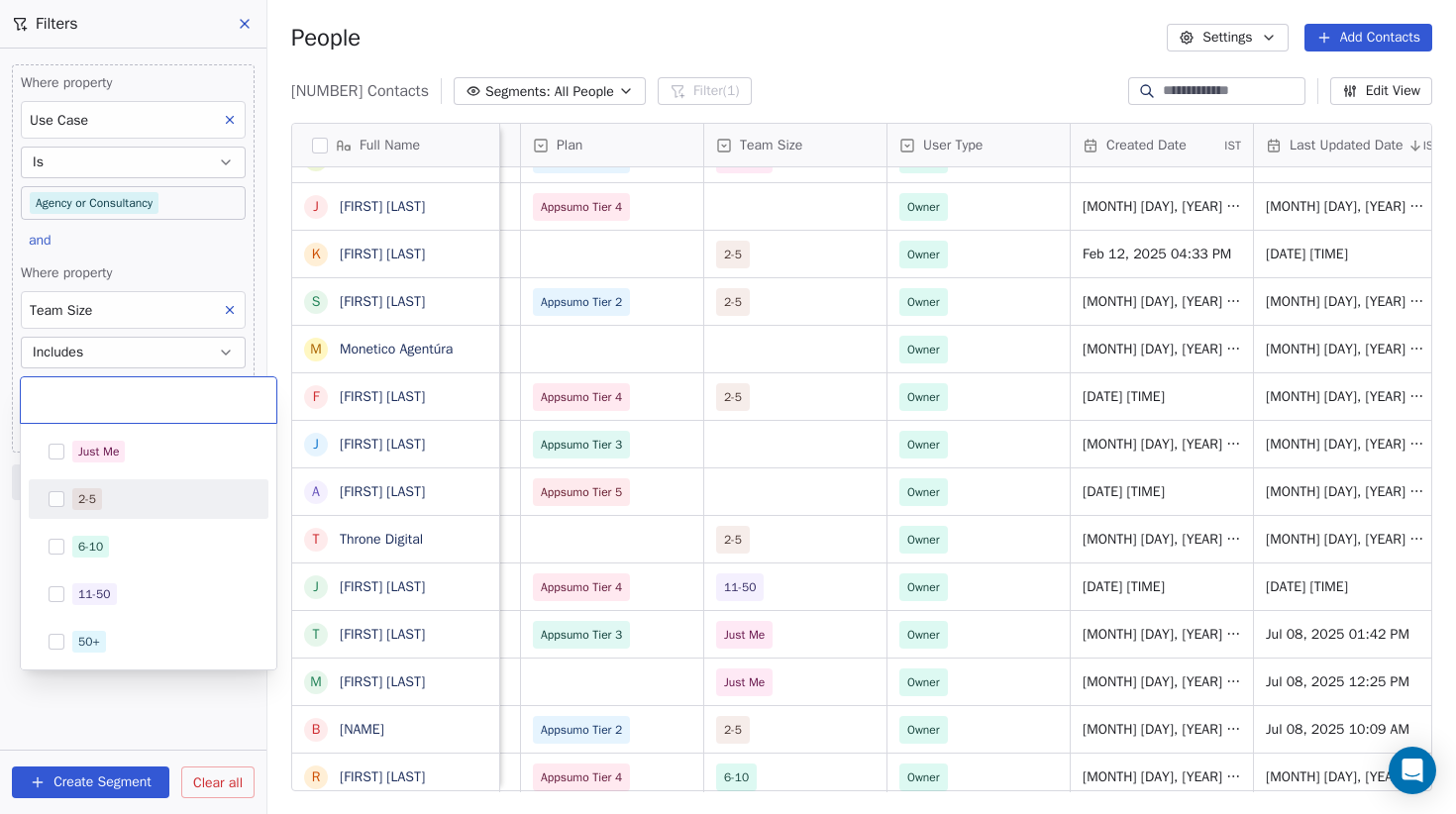 click on "Just Me" at bounding box center [149, 452] 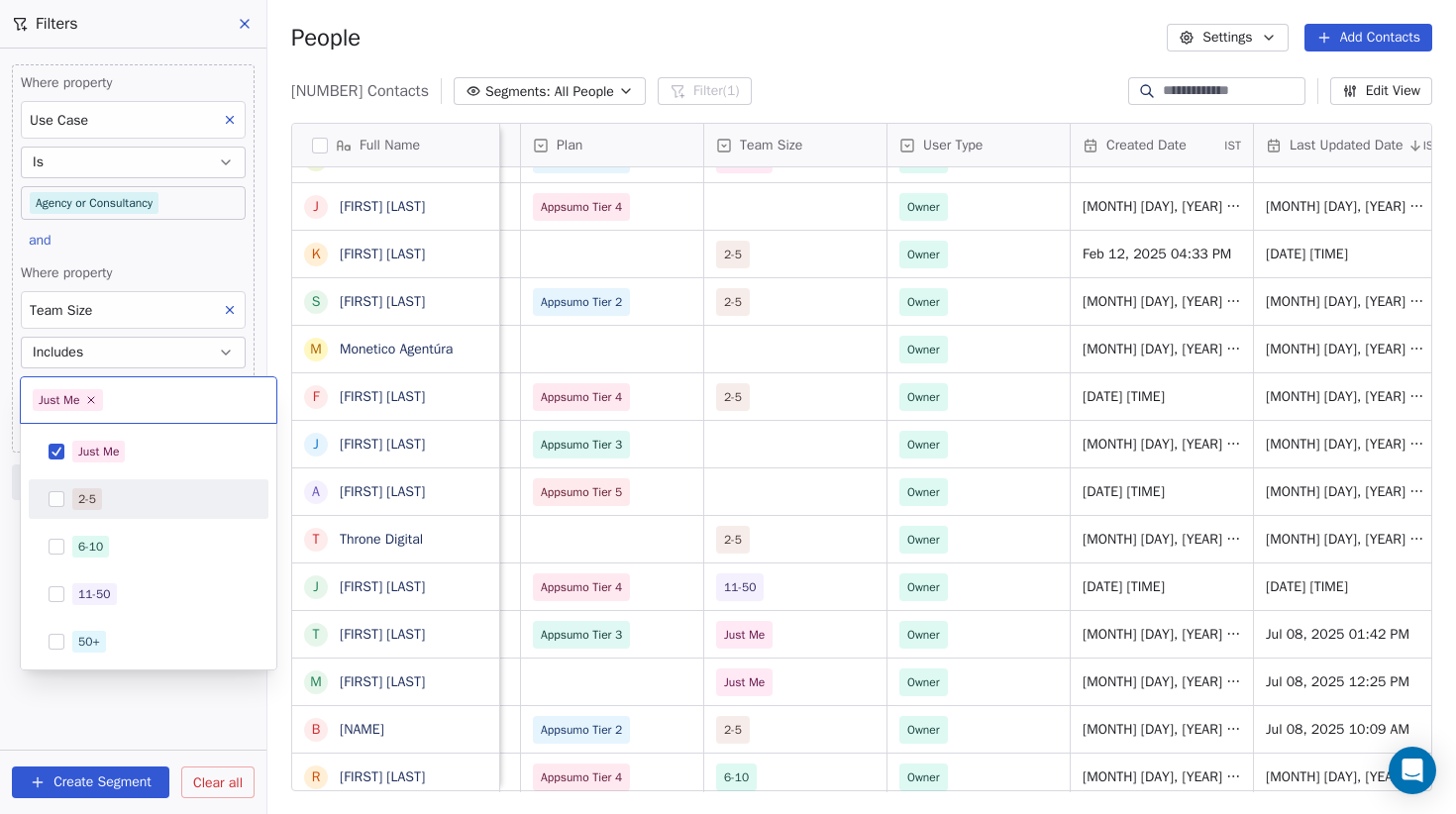 click at bounding box center [56, 499] 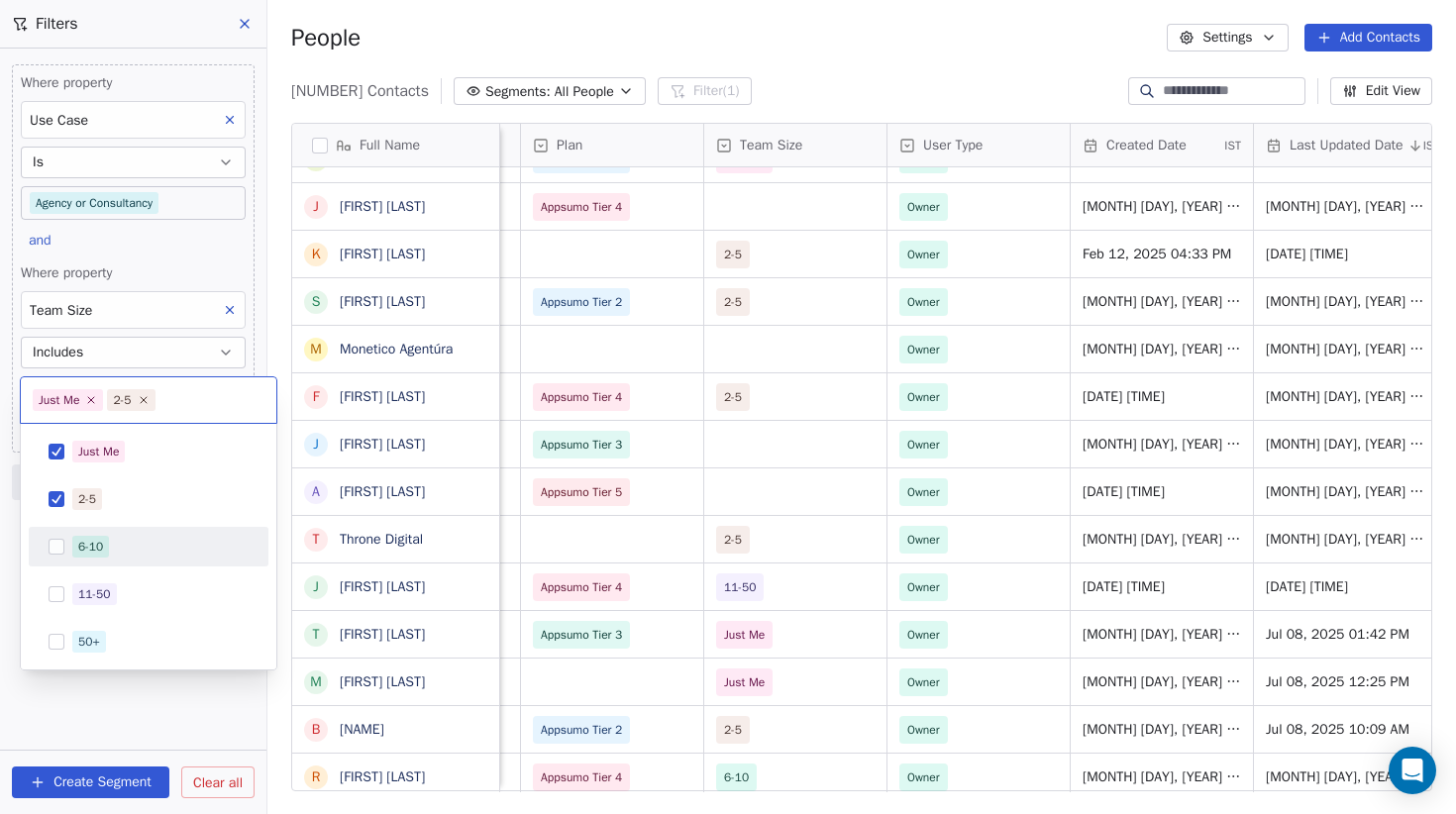 click at bounding box center (56, 547) 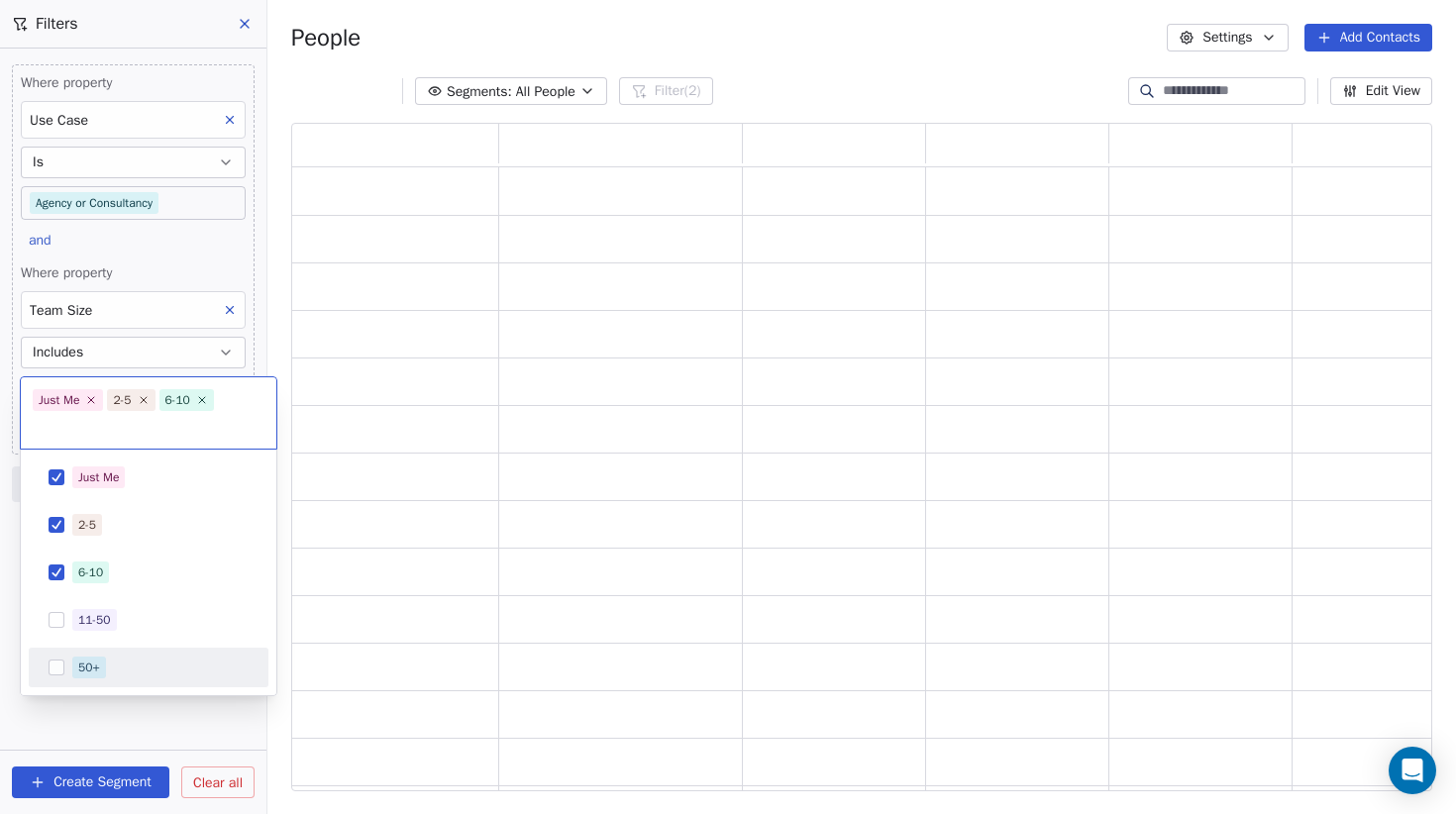 click on "First Name Email" at bounding box center (728, 407) 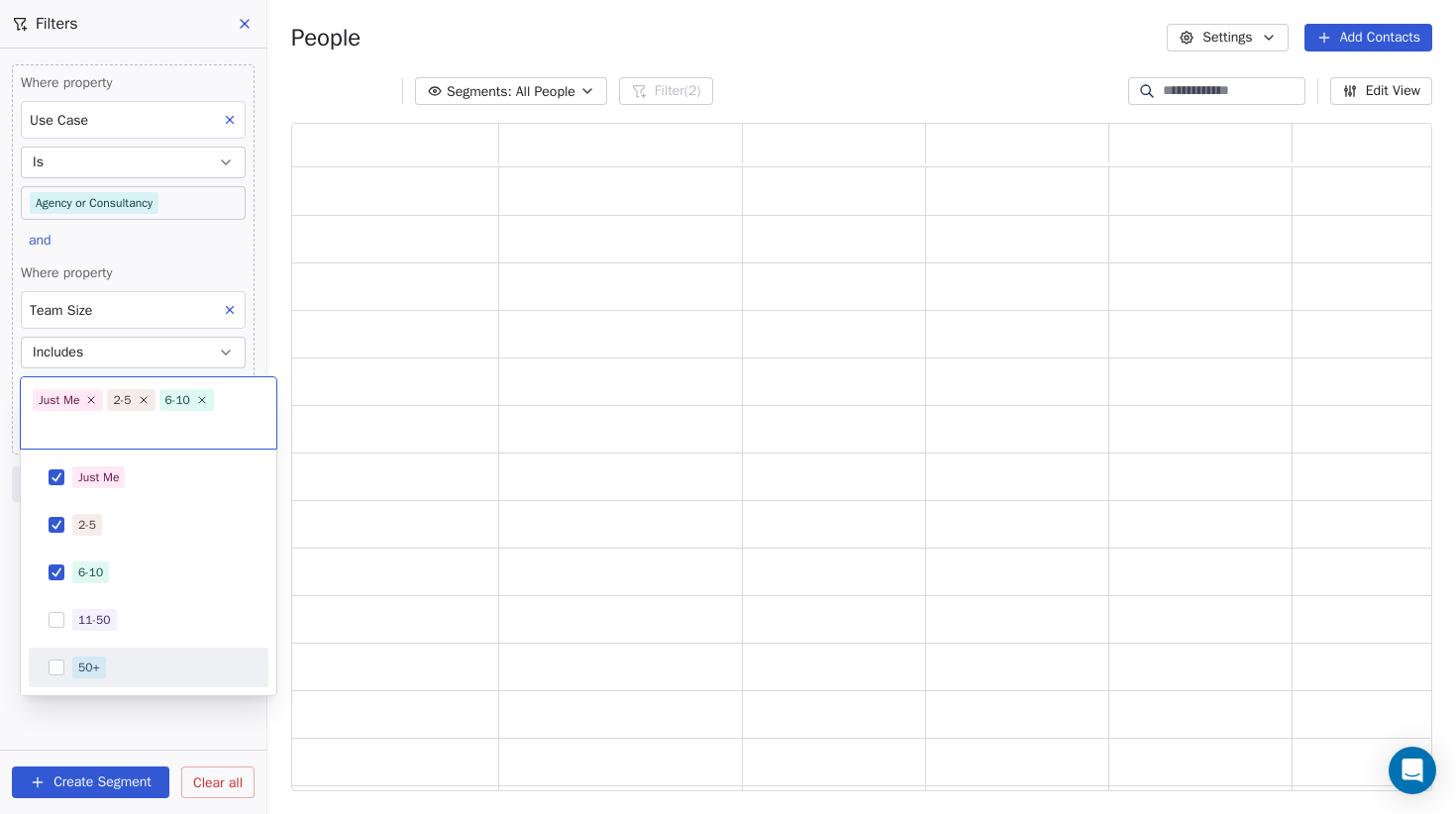 scroll, scrollTop: 0, scrollLeft: 1, axis: horizontal 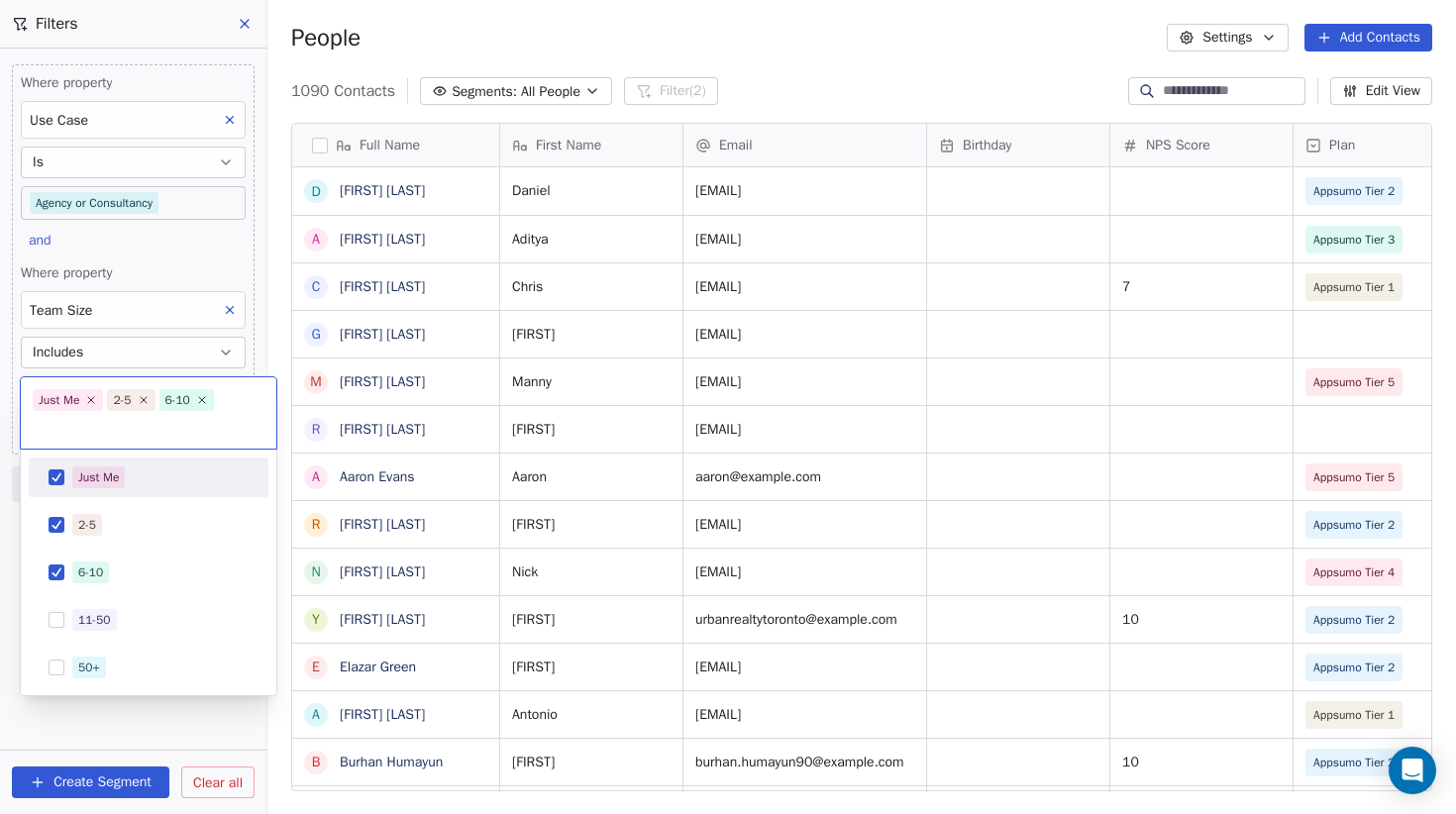 click on "First Name Email Birthday IST" at bounding box center [728, 407] 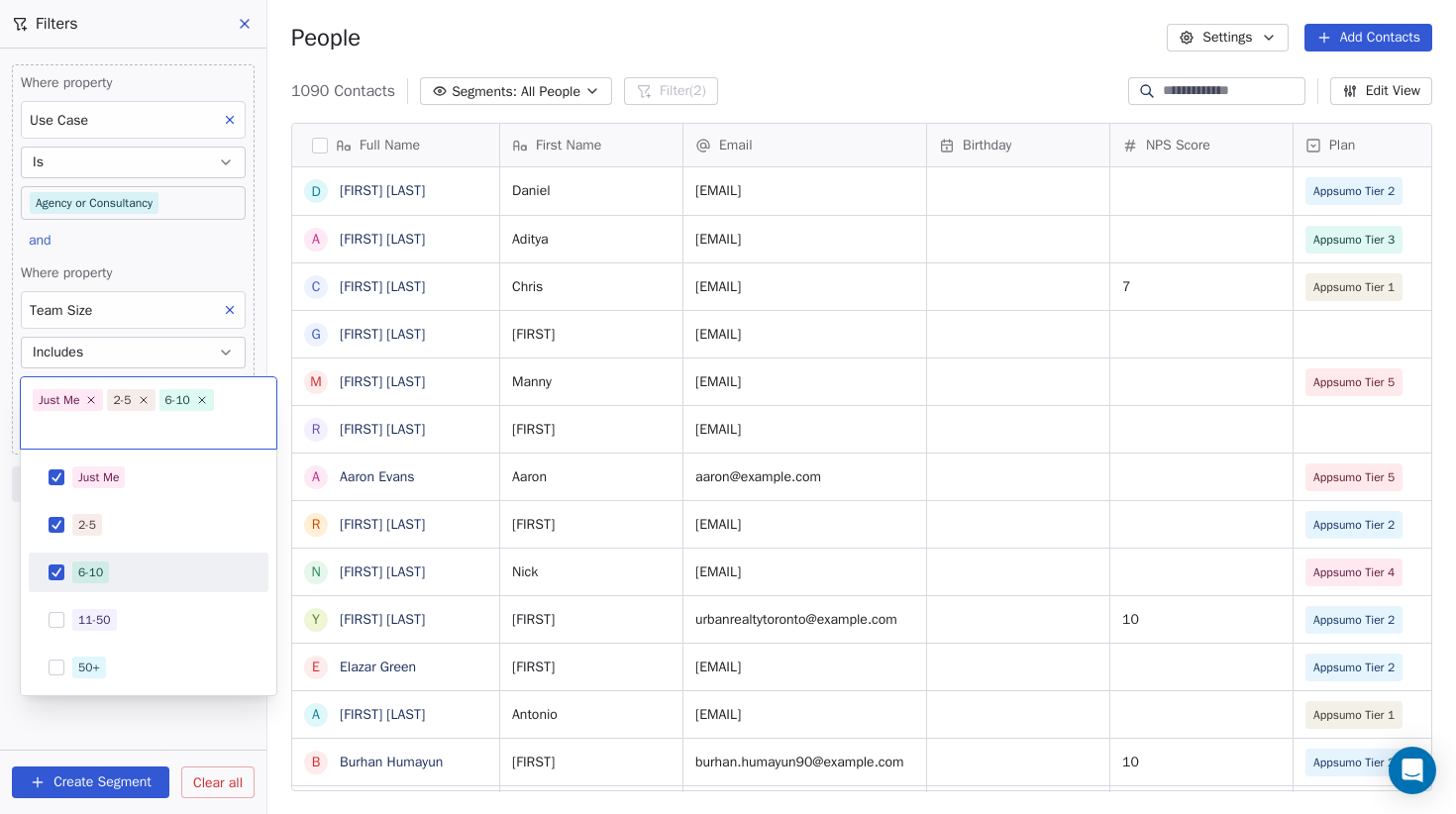 click at bounding box center [56, 572] 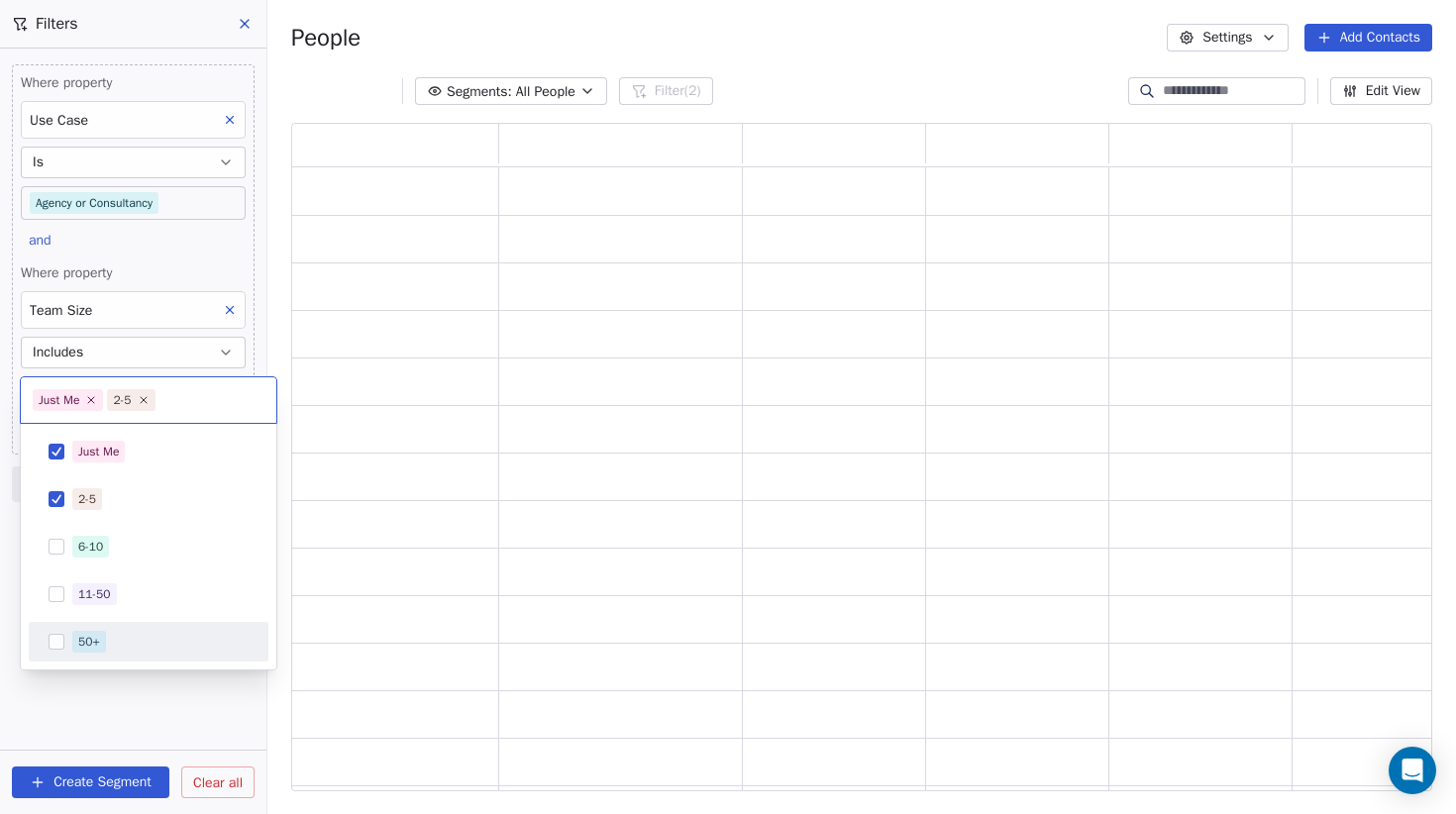 click on "First Name Email" at bounding box center (728, 407) 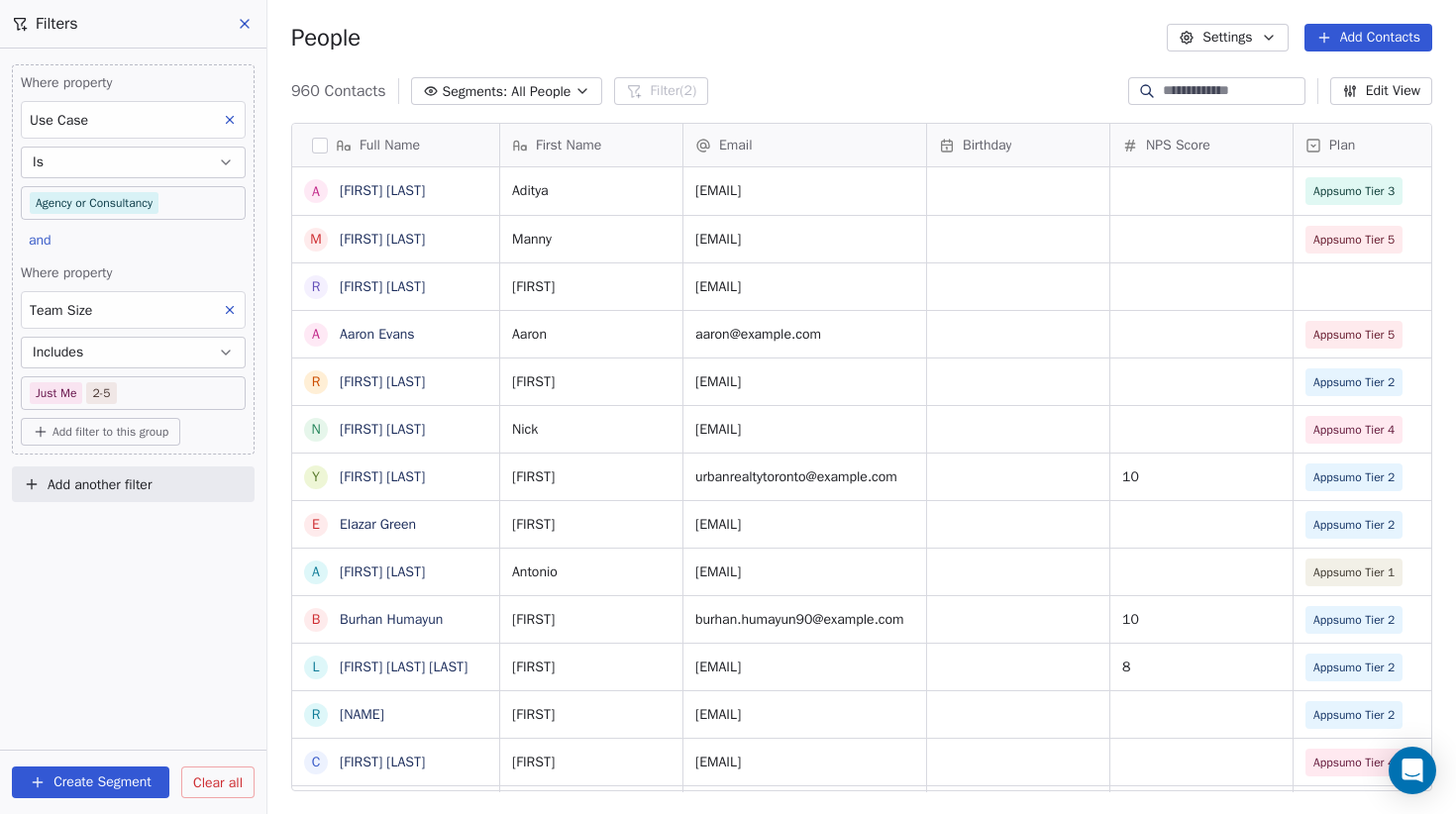 scroll, scrollTop: 0, scrollLeft: 1, axis: horizontal 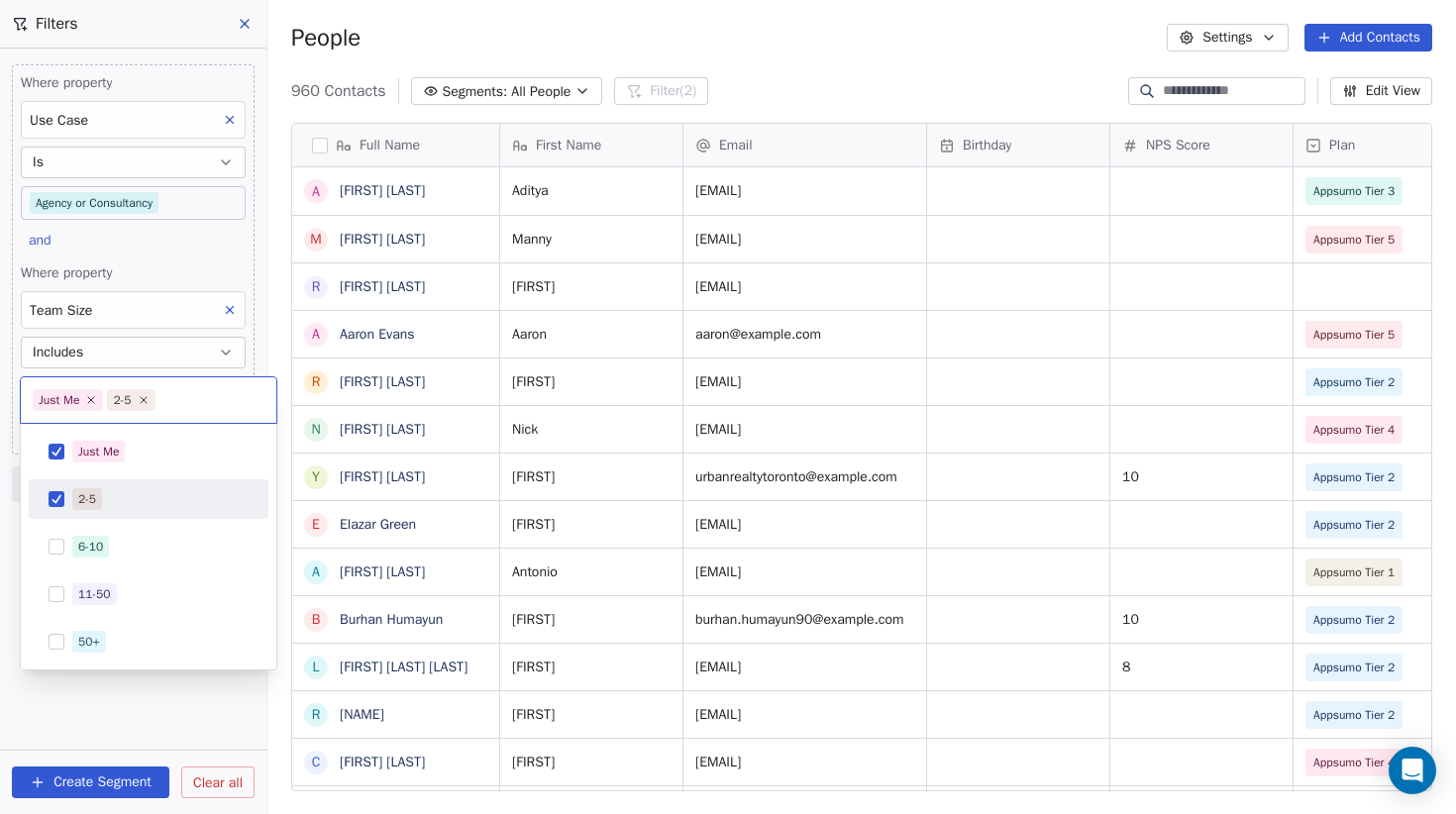 click at bounding box center [56, 499] 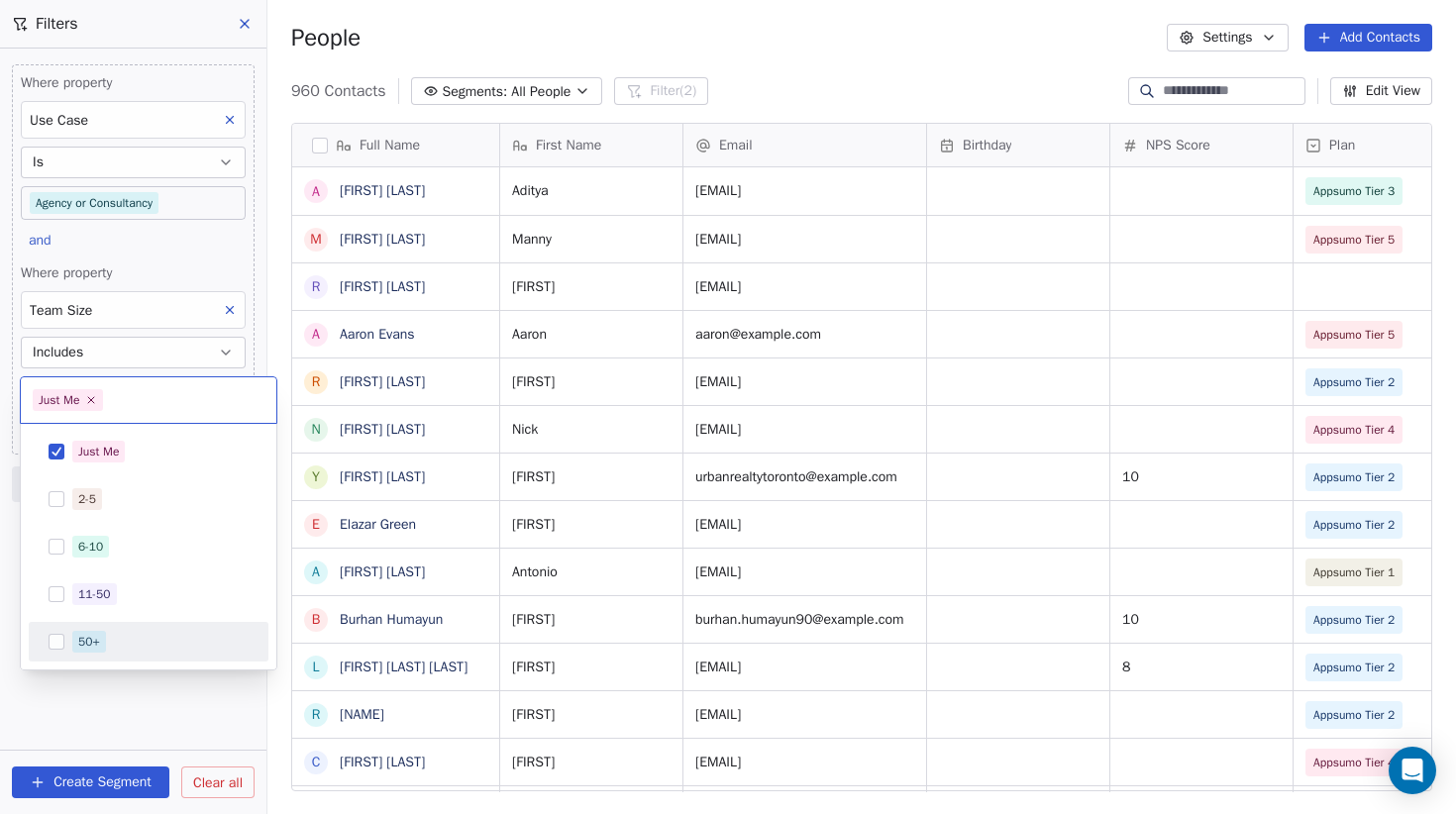 click on "Swipe One Contacts People Marketing Workflows Campaigns Sales Pipelines Sequences Beta Tools Apps AI Agents Help & Support Filters Where property   Use Case   Is Agency or Consultancy and Where property   Team Size   Includes Just Me [PHONE] Add filter to this group Add another filter  Create Segment Clear all People Settings  Add Contacts Segments: All People Filter  (2) Edit View Tag Add to Sequence Export Full Name A [FIRST] [LAST] M [FIRST] [LAST] R [FIRST] [LAST] A [FIRST] [LAST] R [FIRST] [LAST] N [FIRST] [LAST] N [FIRST] [LAST] Y [FIRST] [LAST] E [FIRST] [LAST] B [FIRST] [LAST] r [EMAIL] C [FIRST] [LAST] K [FIRST] [LAST] M [FIRST] [LAST] J [FIRST] [LAST] A [FIRST] [LAST] D [FIRST] [LAST] M [FIRST] [LAST] S [FIRST] [LAST] C [FIRST] [LAST] H [FIRST] [LAST] N [FIRST] [LAST] N [FIRST] [LAST] M [FIRST] [LAST] S [FIRST] [LAST] R [FIRST] [LAST] A [FIRST] [LAST] A [FIRST] [LAST] T [FIRST] [LAST] E [FIRST] [LAST] o [FIRST] [LAST] S [FIRST] [LAST] E [FIRST] [LAST] M [FIRST] [LAST] S [FIRST] [LAST] First Name Email Birthday" at bounding box center [728, 407] 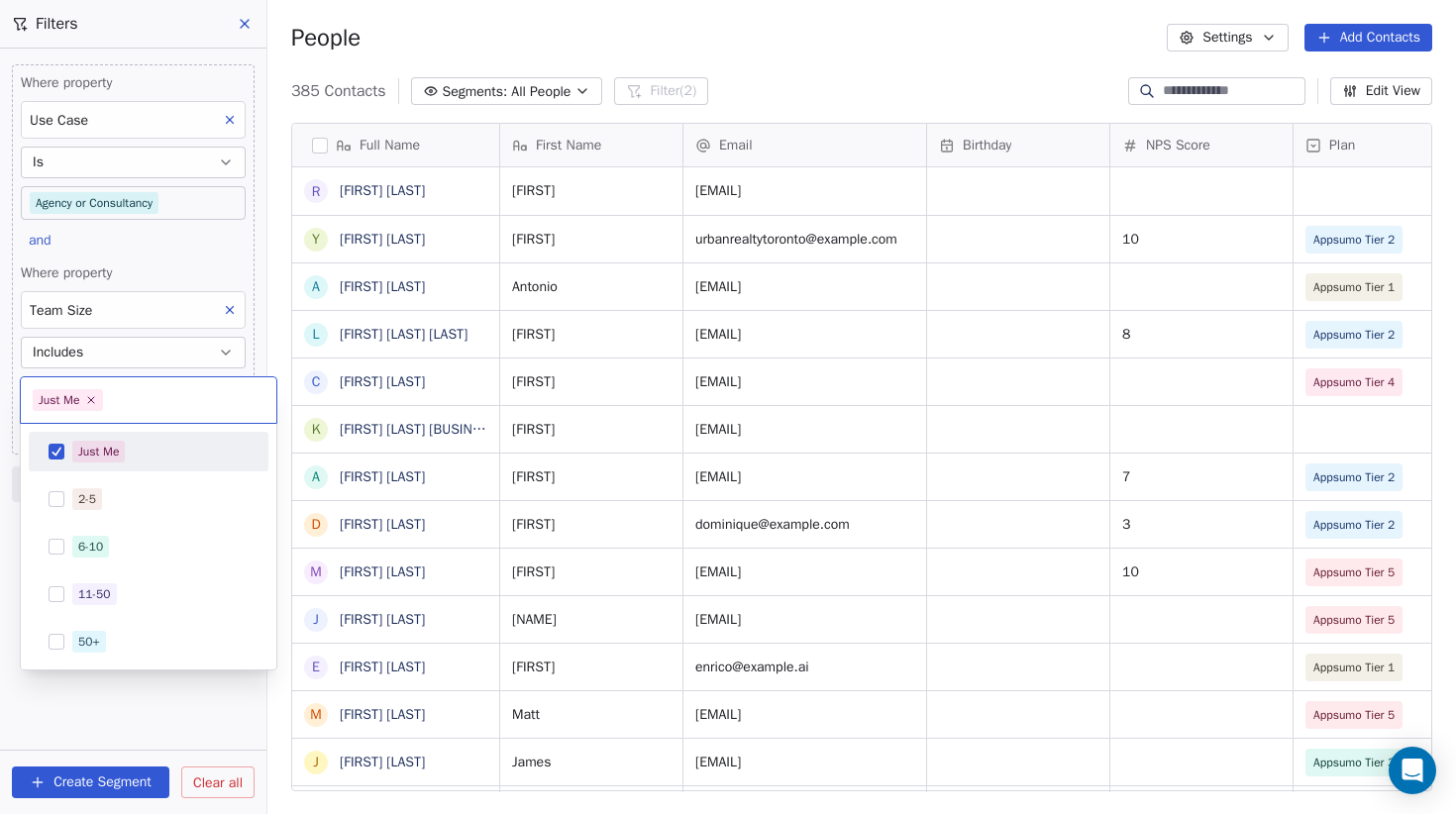 click on "Roberto Persia, Yossi Kaplan, Antonio D'Angelo, LASANDRA BARKSDALE, Christophe Thielens, Kirsten Larsen Schultz Marketing Ally, Anton Kiebert, Dominique Silvestre, Mario Pepe, Joe Team, Enrico Pittaluga, Matt Young, James Hoard, Frank Pacheco, Edwin Janssen, Alex Guldbeck, Gert Verbeek, Alexandre Werkoff, P Hamp, JC Billerey, Jorge Hernández, Maria Chinazor Uzoma, Edward Hood, Armands Leimanis, Timo Kukk, Mohammadali Nurency, Chad Miller, Leo Schmahl, Antonio Toril Jaraices, Guy Tasaka, Tanya Duncan, Yuri Varlan, Paul Feeney, Paul Maxwell First Name Plan" at bounding box center [728, 407] 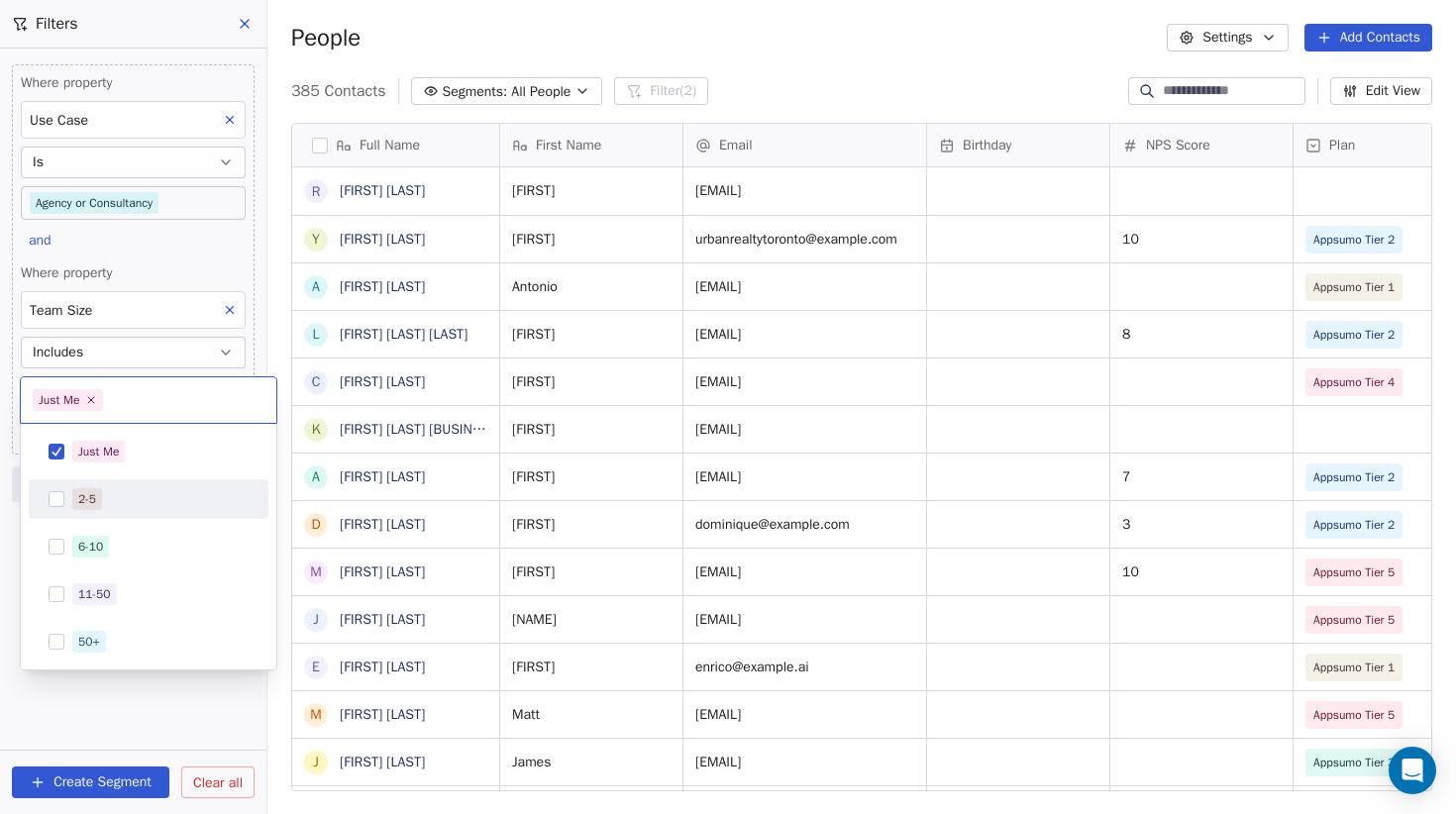 click at bounding box center (56, 499) 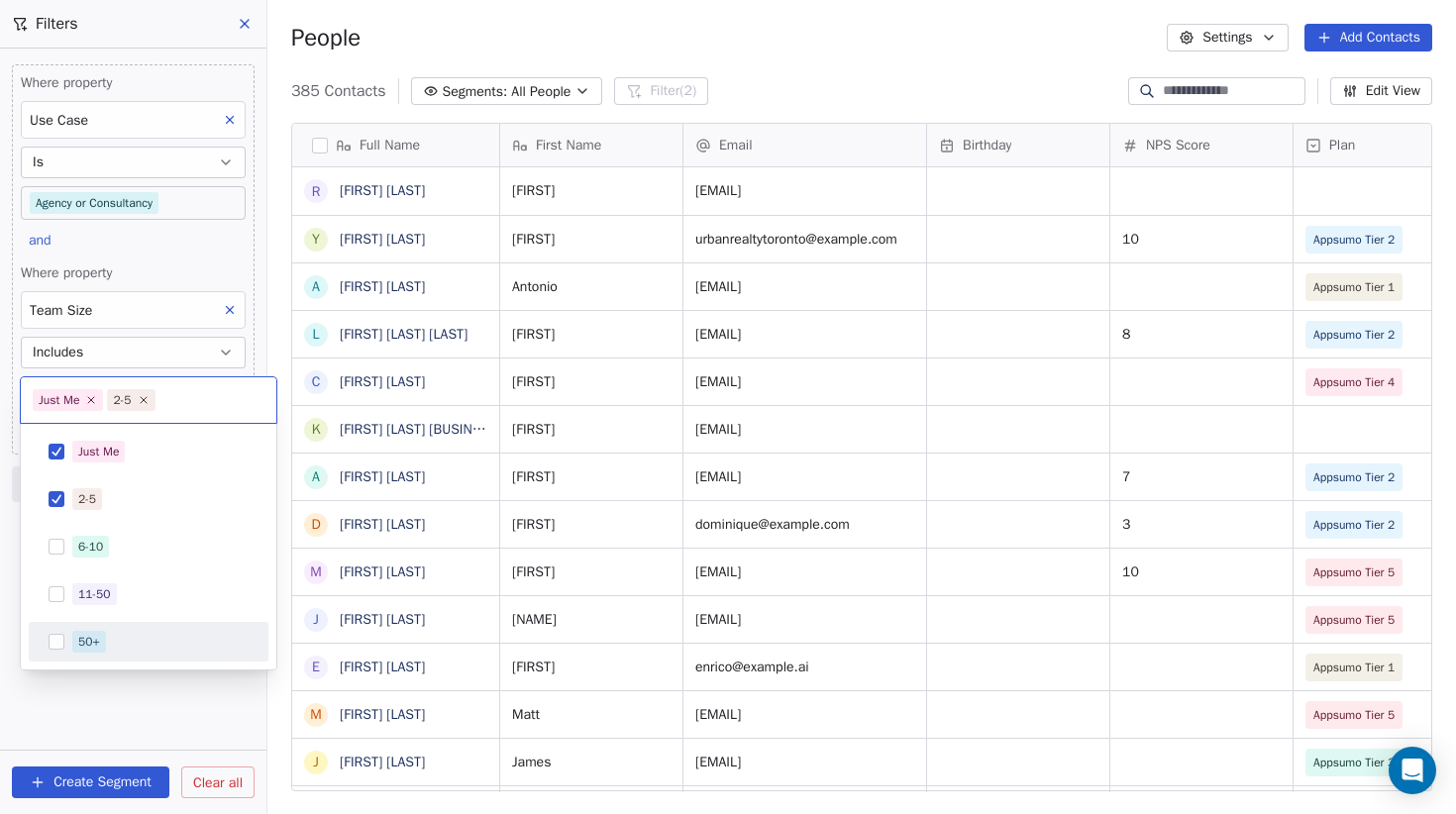 click on "Roberto Persia, Yossi Kaplan, Antonio D'Angelo, LASANDRA BARKSDALE, Christophe Thielens, Kirsten Larsen Schultz Marketing Ally, Anton Kiebert, Dominique Silvestre, Mario Pepe, Joe Team, Enrico Pittaluga, Matt Young, James Hoard, Frank Pacheco, Edwin Janssen, Alex Guldbeck, Gert Verbeek, Alexandre Werkoff, P Hamp, JC Billerey, Jorge Hernández, Maria Chinazor Uzoma, Edward Hood, Armands Leimanis, Timo Kukk, Mohammadali Nurency, Chad Miller, Leo Schmahl, Antonio Toril Jaraices, Guy Tasaka, Tanya Duncan, Yuri Varlan, Paul Feeney, Paul Maxwell First Name Plan" at bounding box center [728, 407] 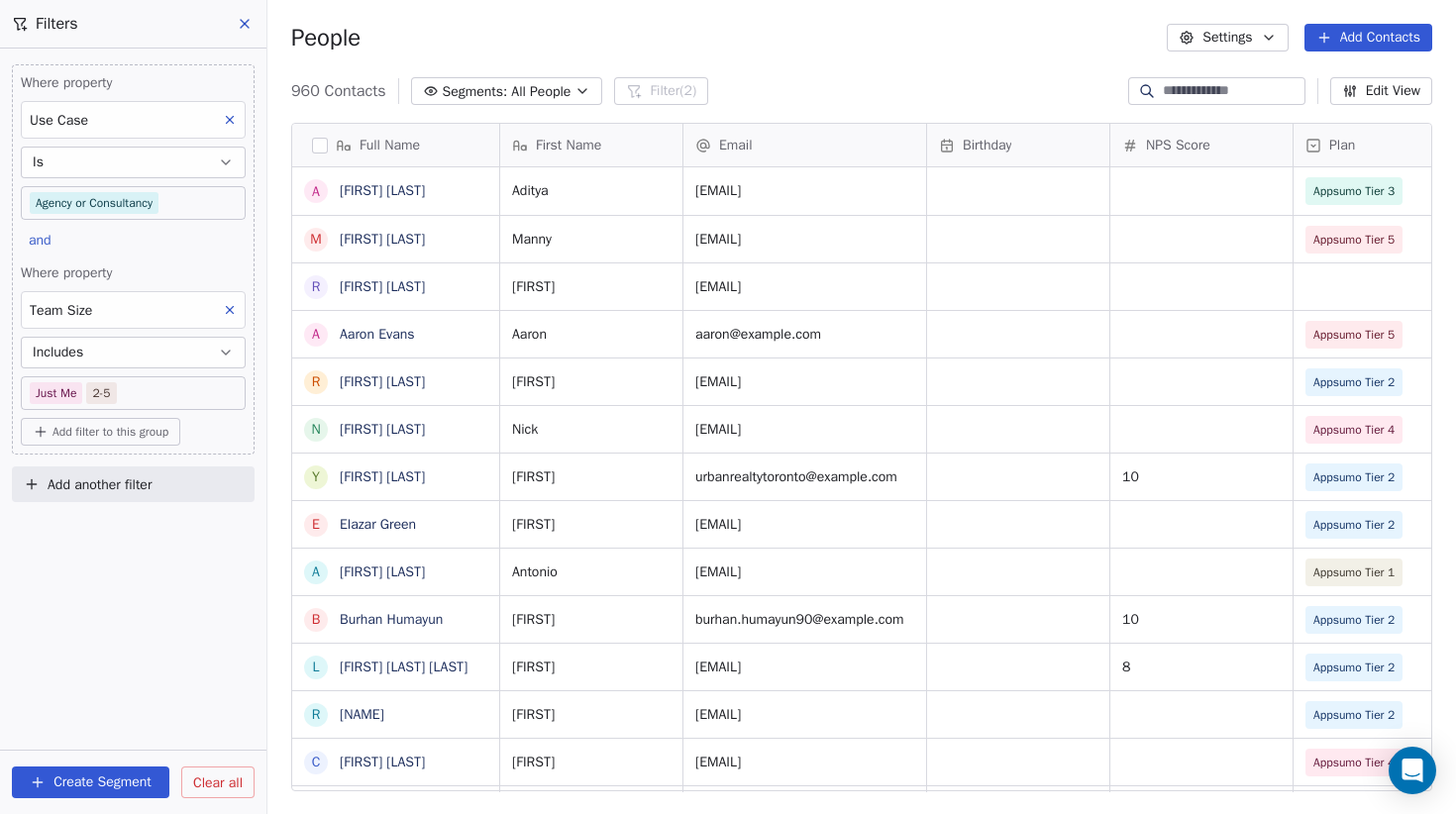 click 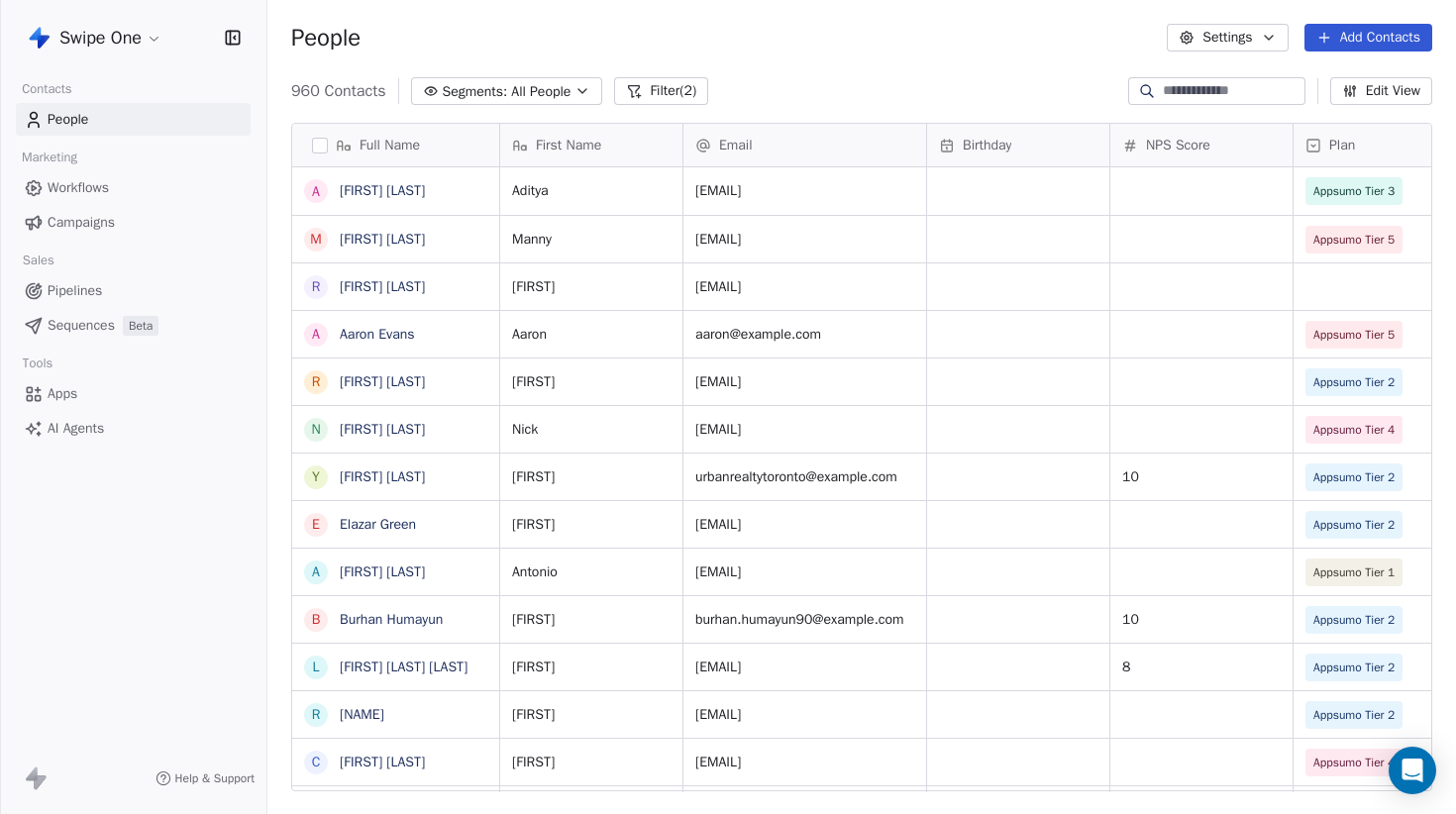 click on "People" at bounding box center [67, 119] 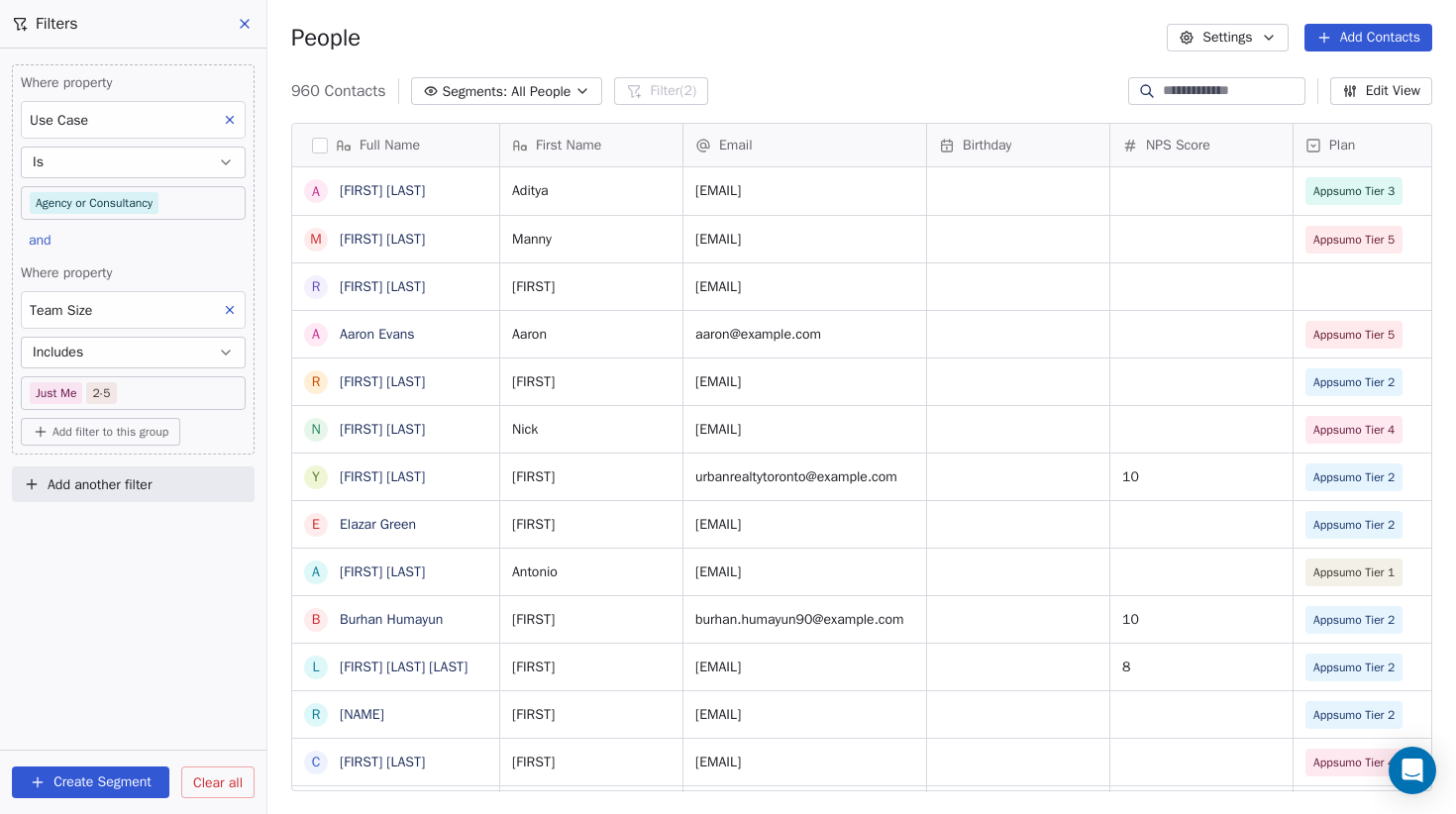 click on "Clear all" at bounding box center [218, 782] 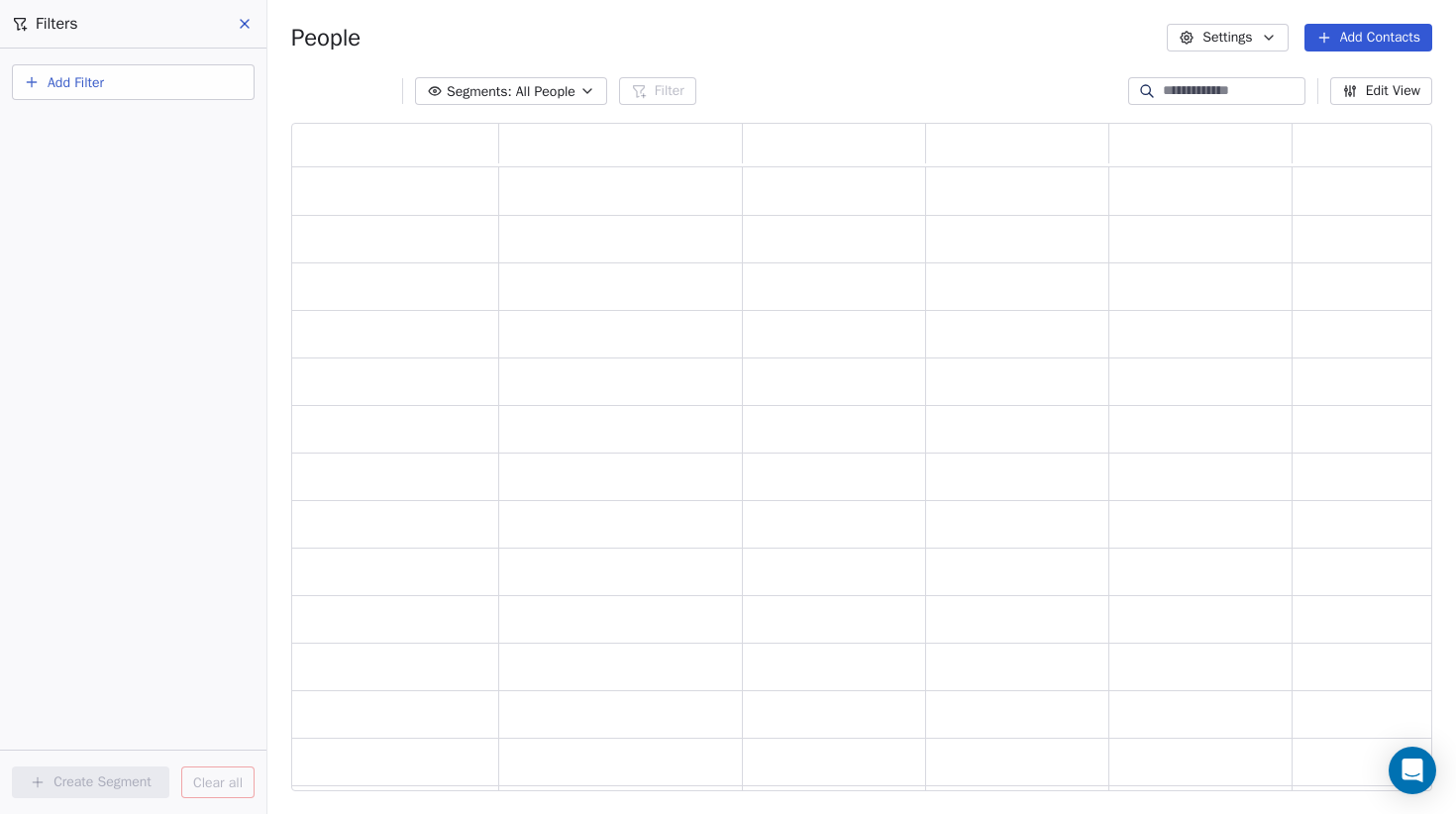 scroll, scrollTop: 0, scrollLeft: 1, axis: horizontal 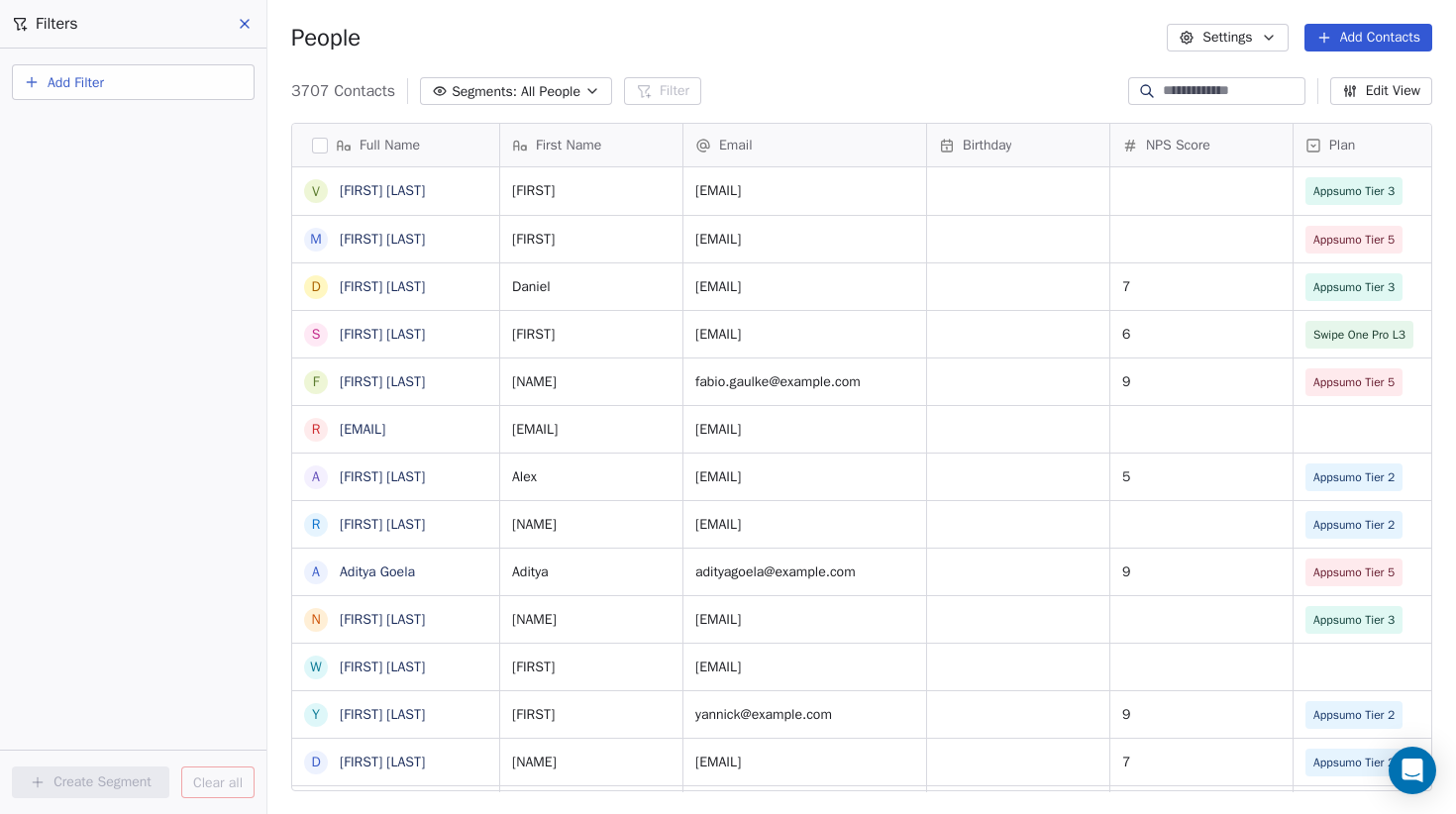 click at bounding box center (246, 24) 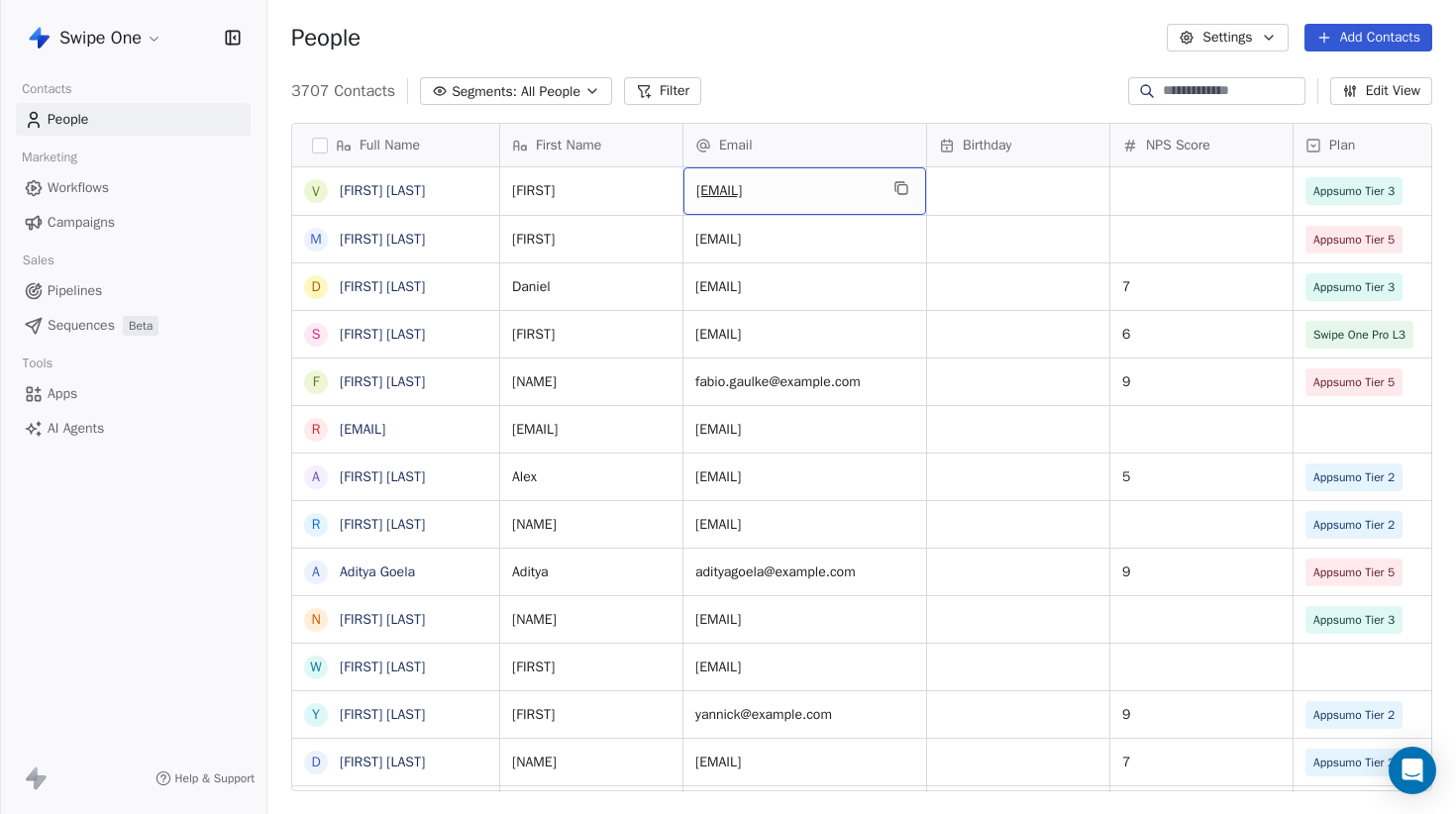 click on "3707 Contacts Segments: All People Filter Edit View" at bounding box center (862, 91) 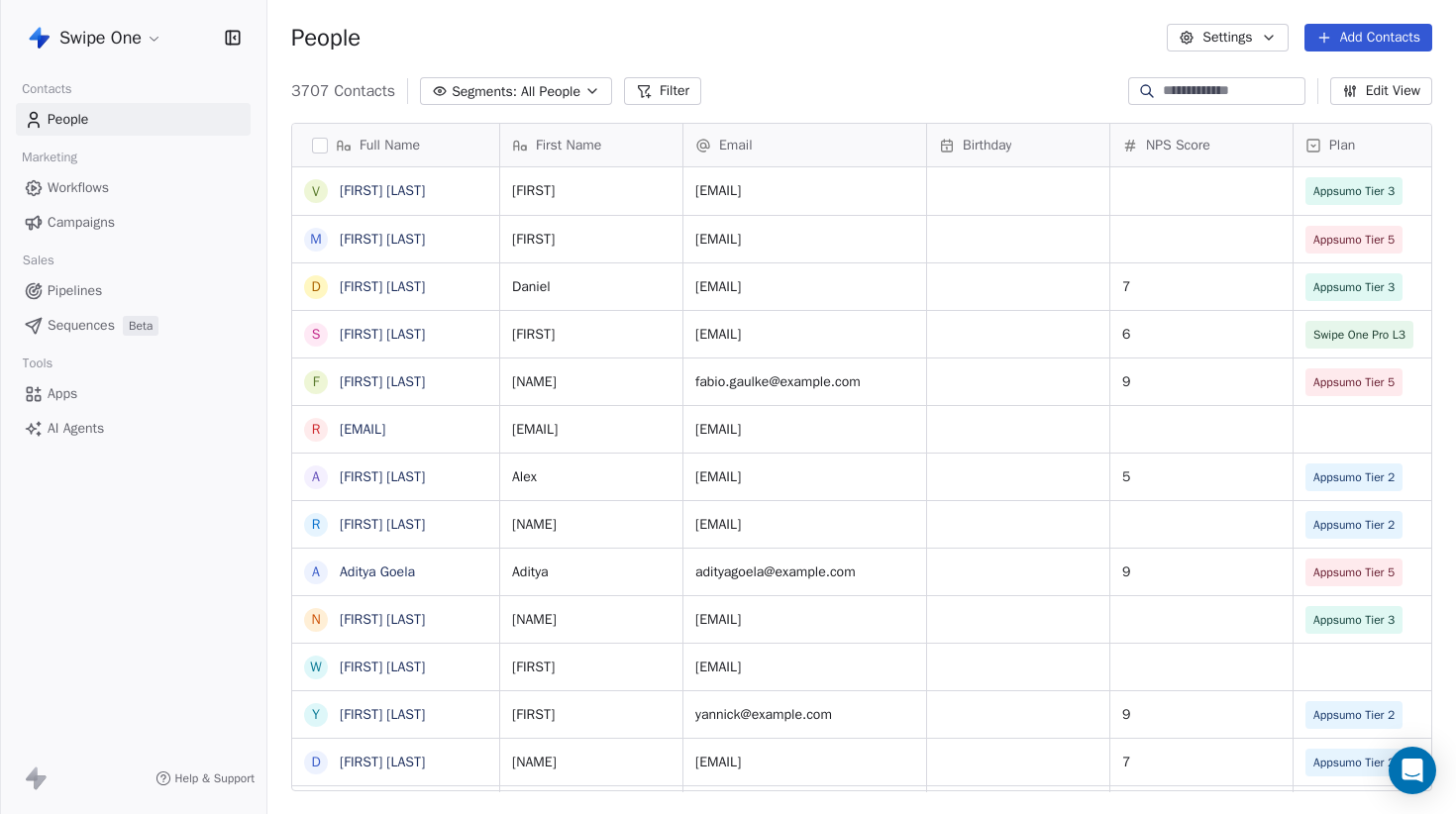 click on "Workflows" at bounding box center [78, 187] 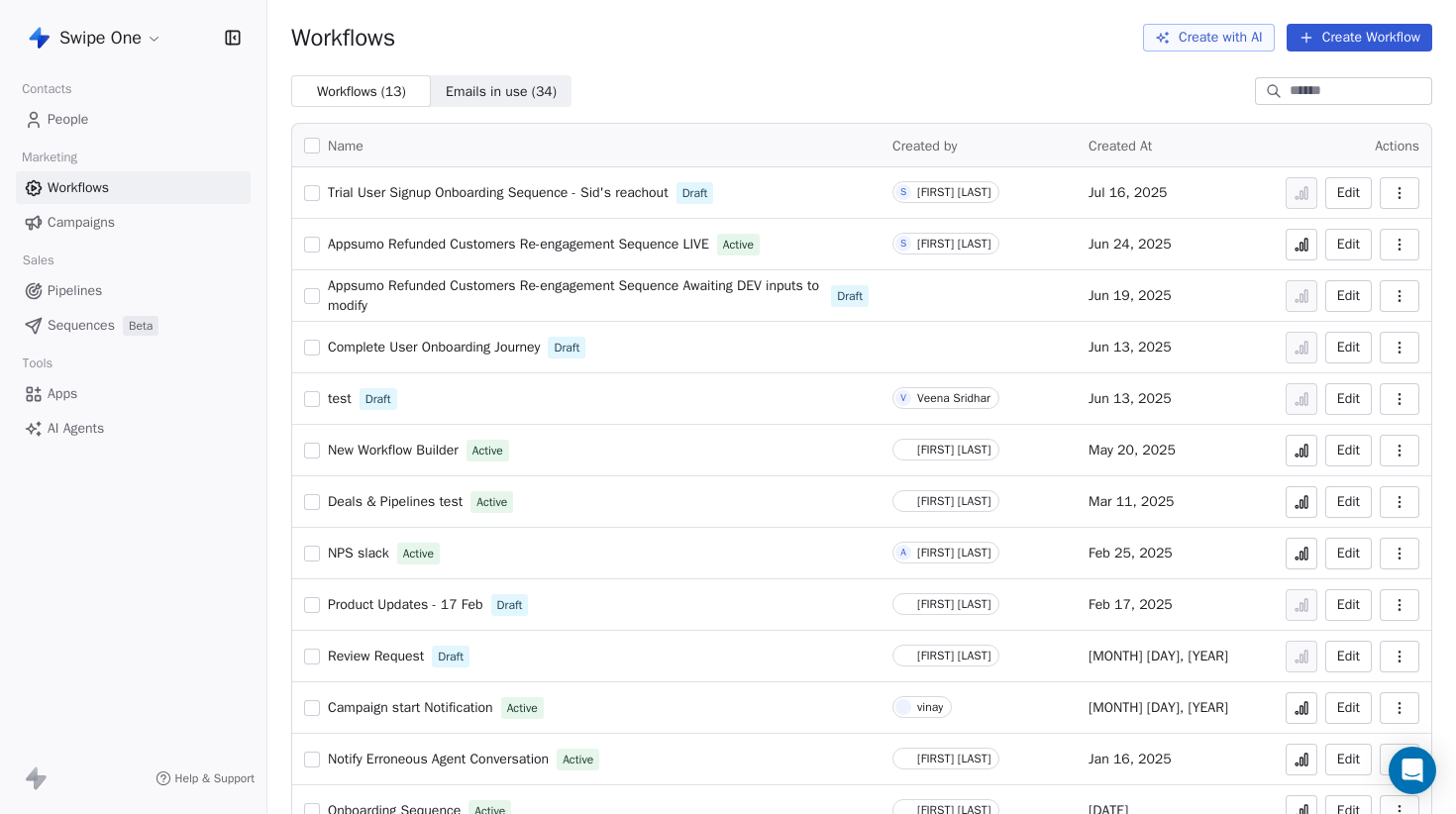 scroll, scrollTop: 40, scrollLeft: 0, axis: vertical 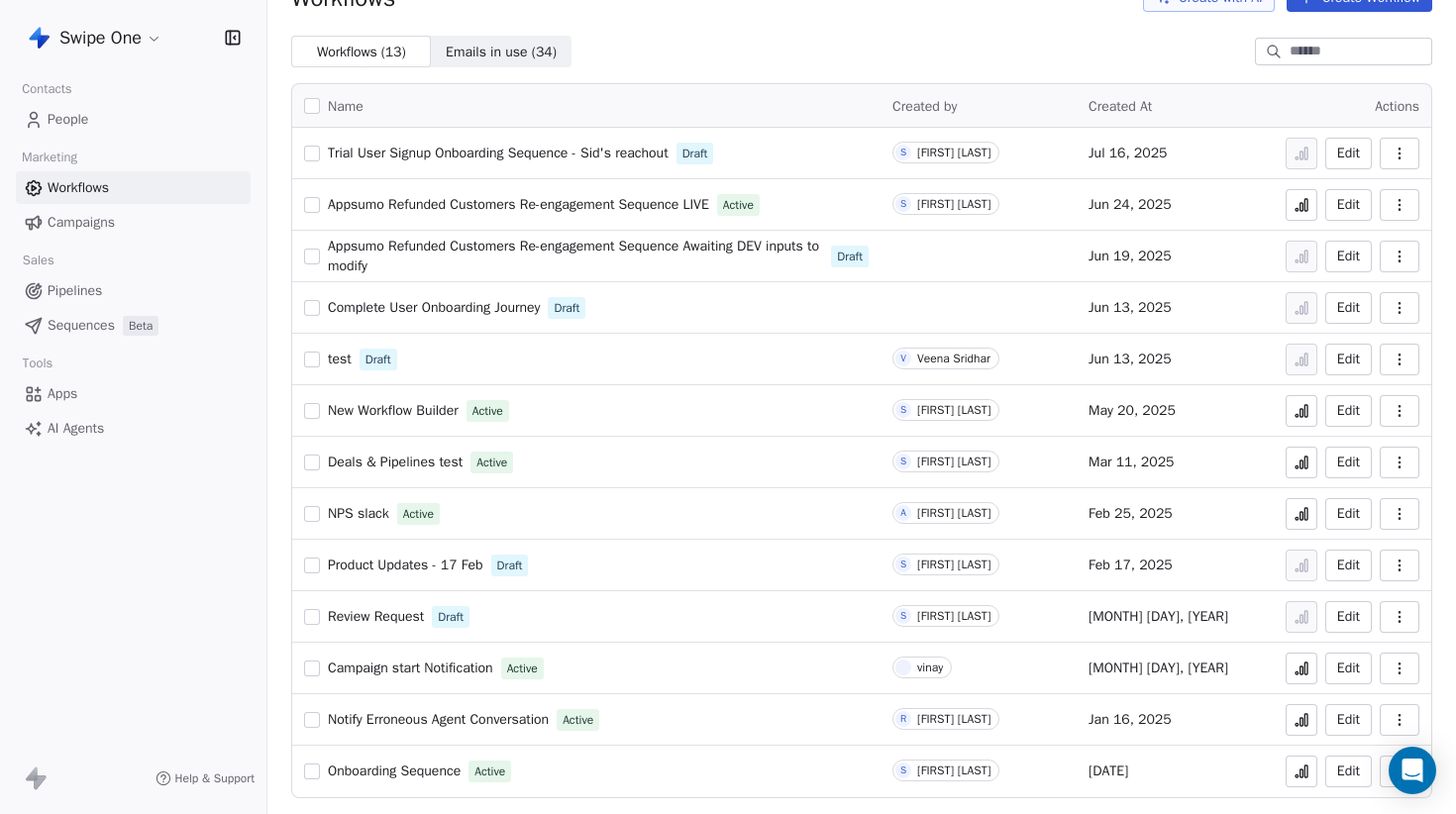 click on "Onboarding Sequence" at bounding box center [394, 770] 